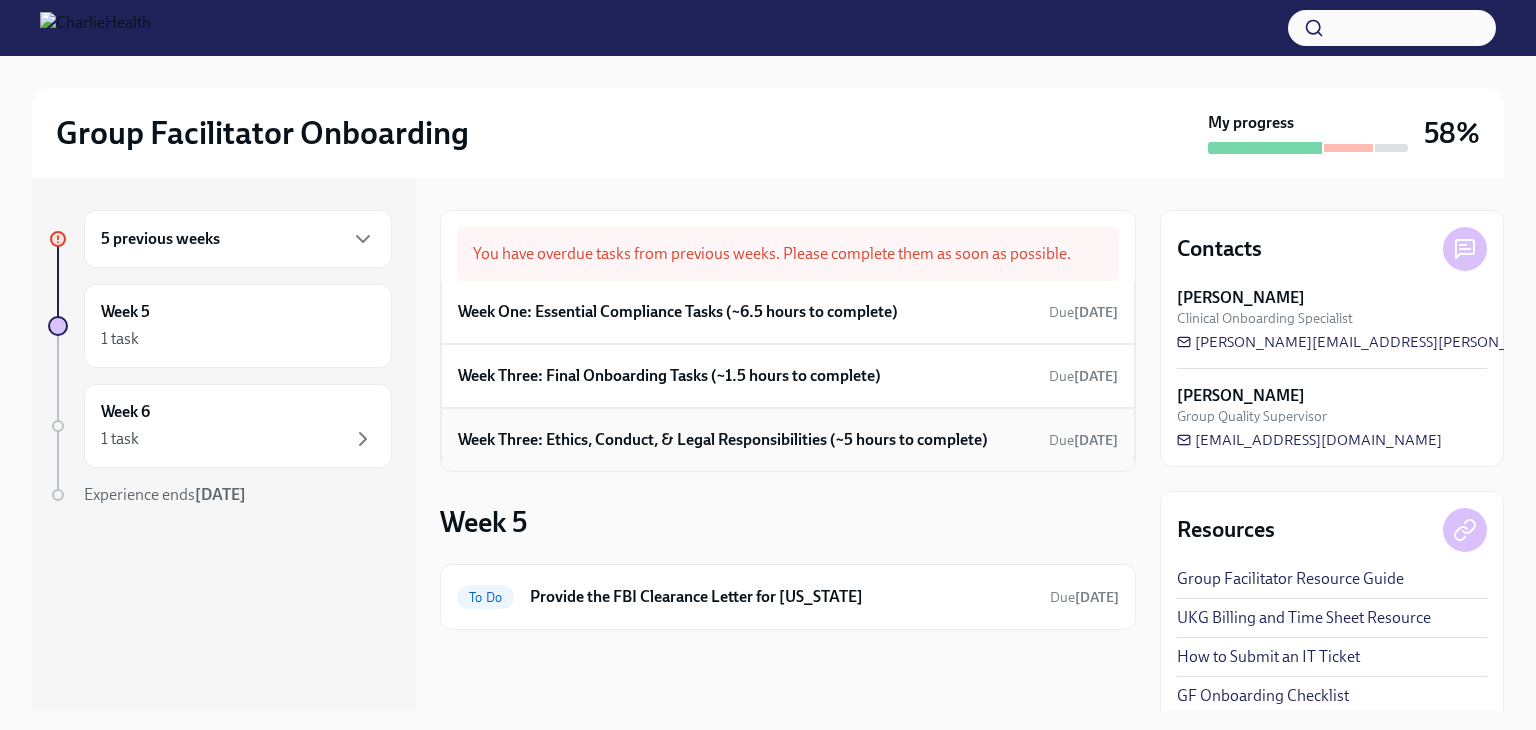 scroll, scrollTop: 0, scrollLeft: 0, axis: both 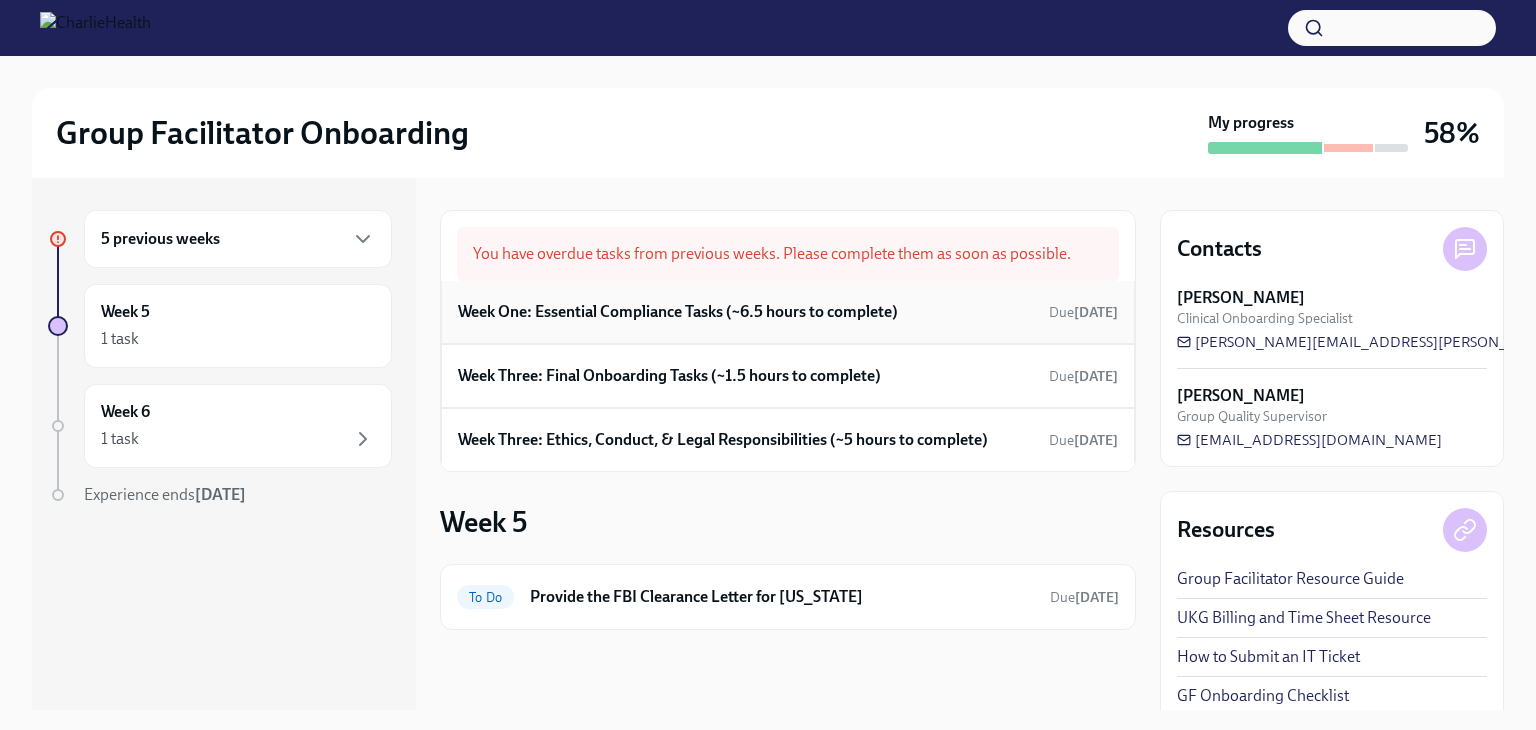 click on "Week One: Essential Compliance Tasks (~6.5 hours to complete)" at bounding box center [678, 312] 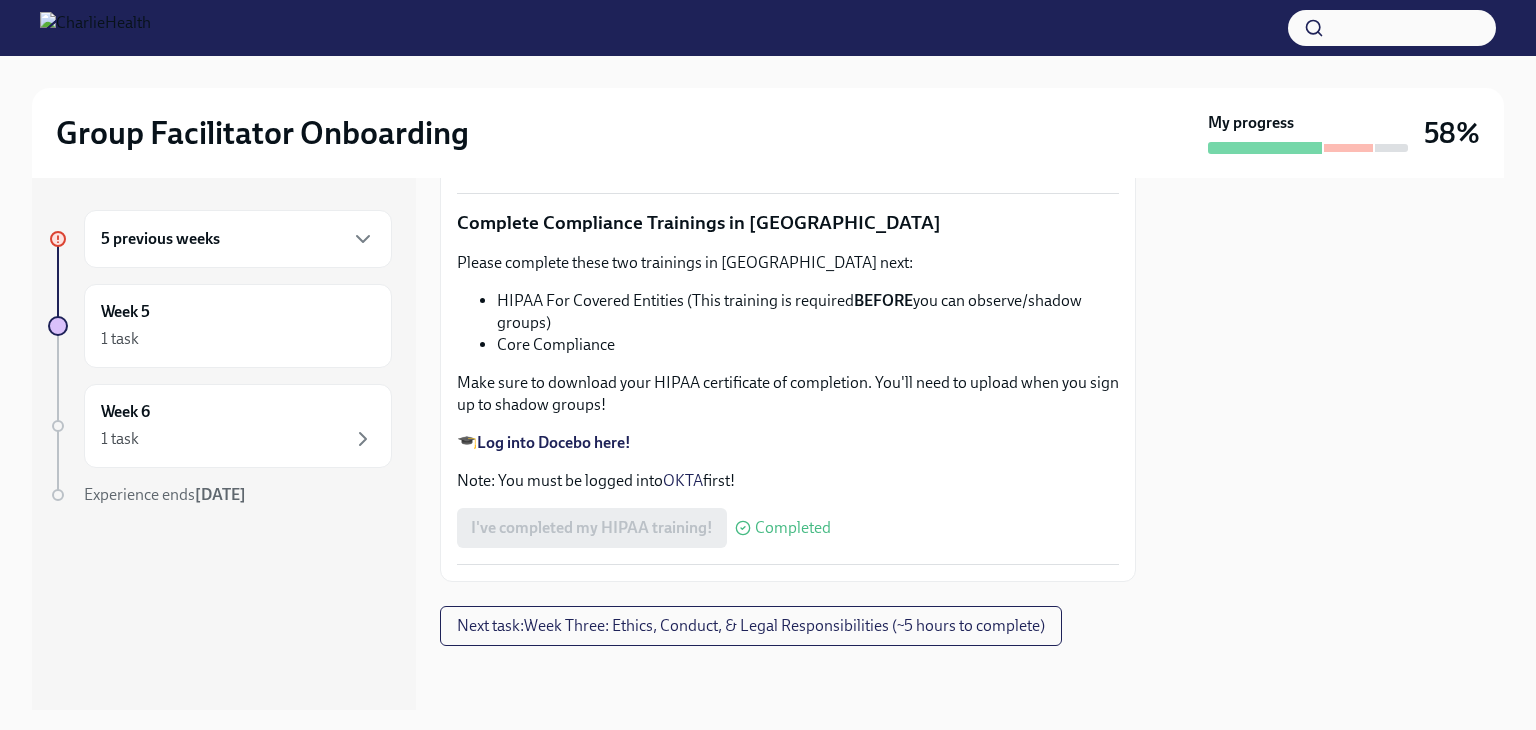 scroll, scrollTop: 4753, scrollLeft: 0, axis: vertical 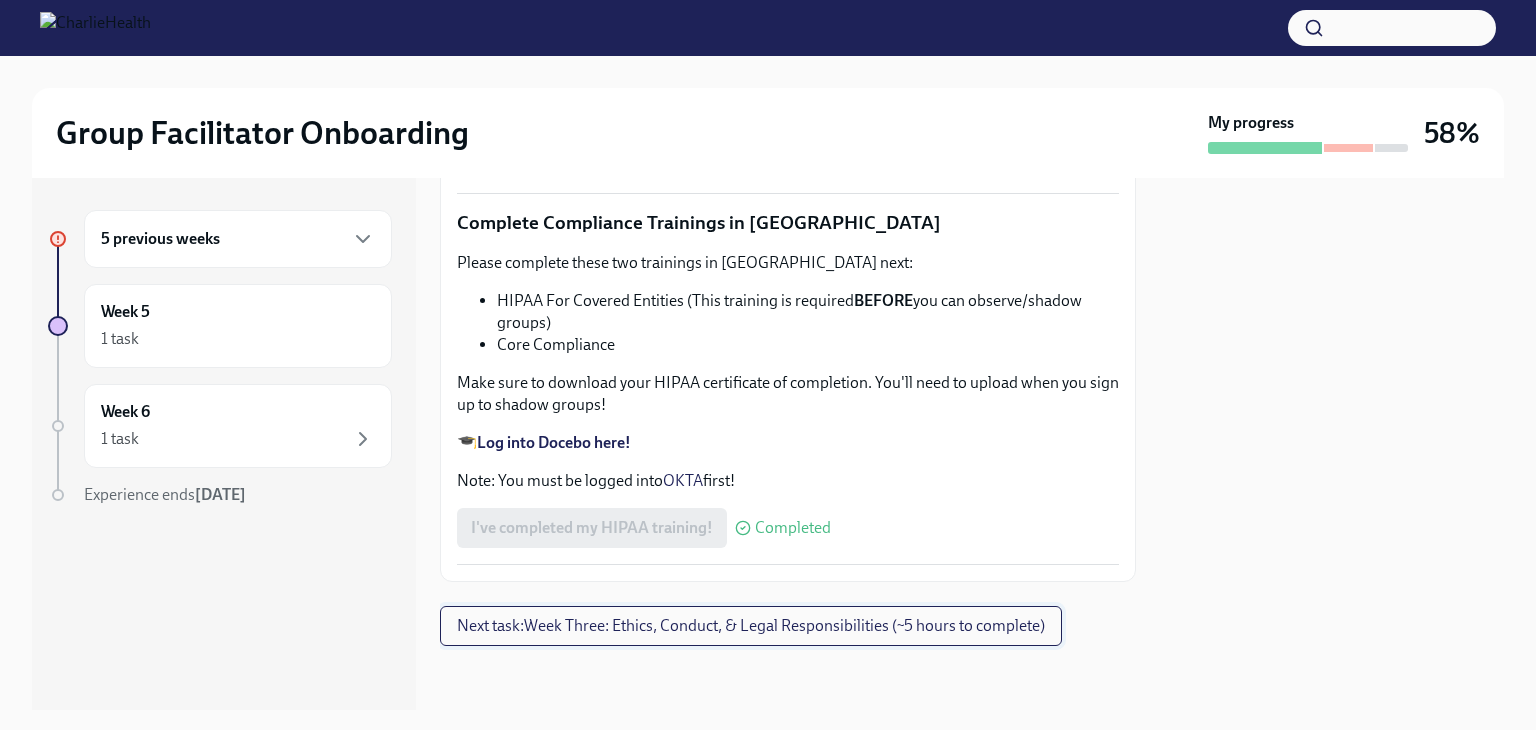 click on "Next task :  Week Three: Ethics, Conduct, & Legal Responsibilities (~5 hours to complete)" at bounding box center (751, 626) 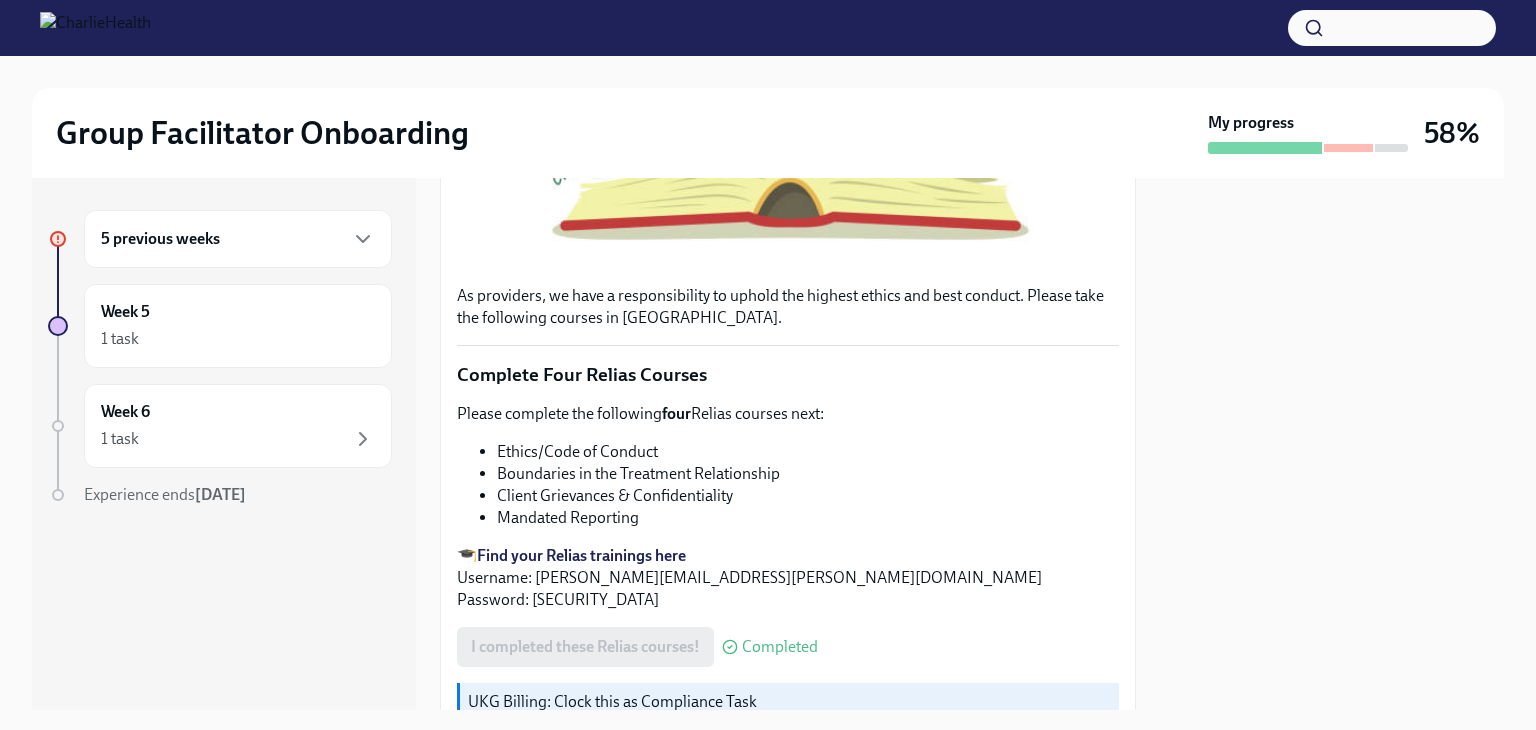 scroll, scrollTop: 680, scrollLeft: 0, axis: vertical 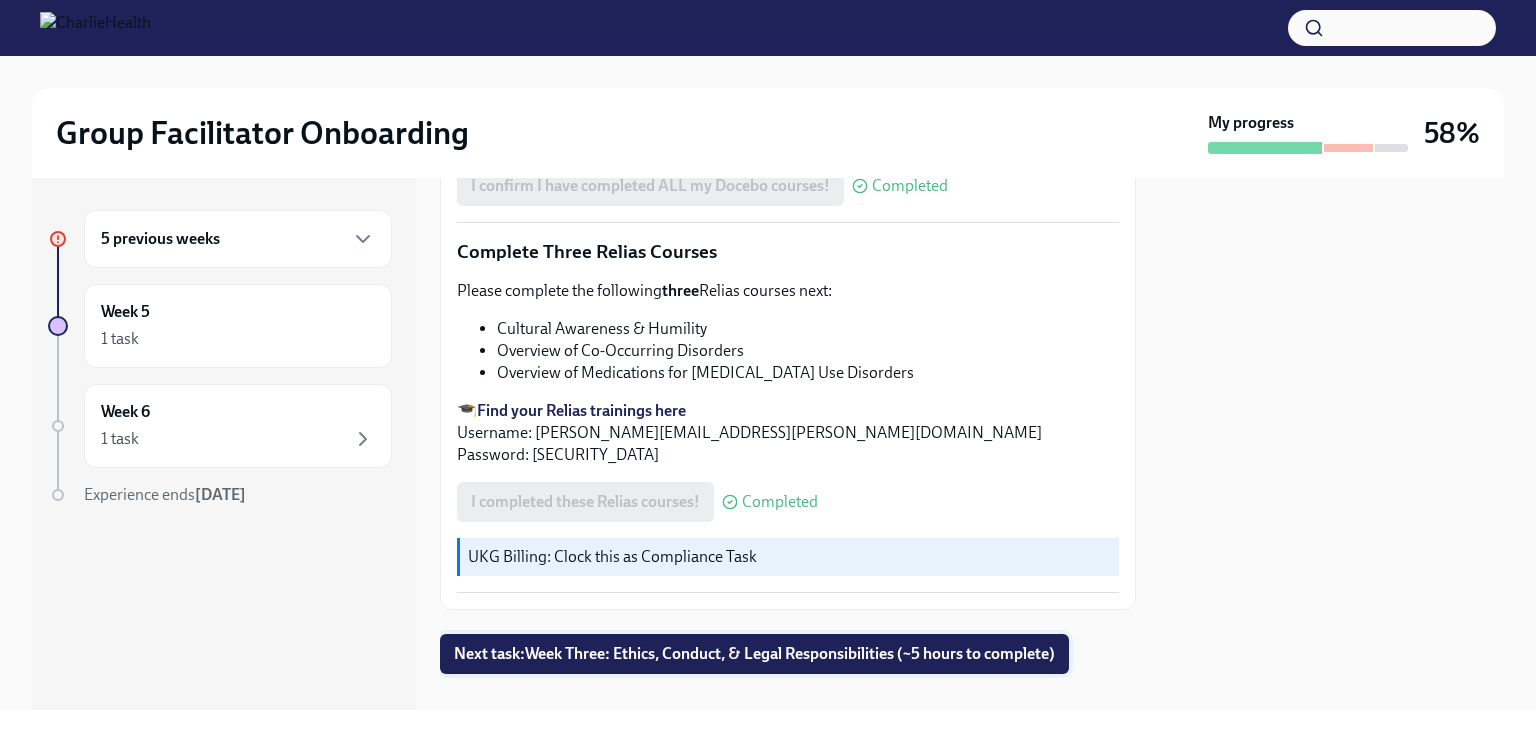 click on "Next task :  Week Three: Ethics, Conduct, & Legal Responsibilities (~5 hours to complete)" at bounding box center [754, 654] 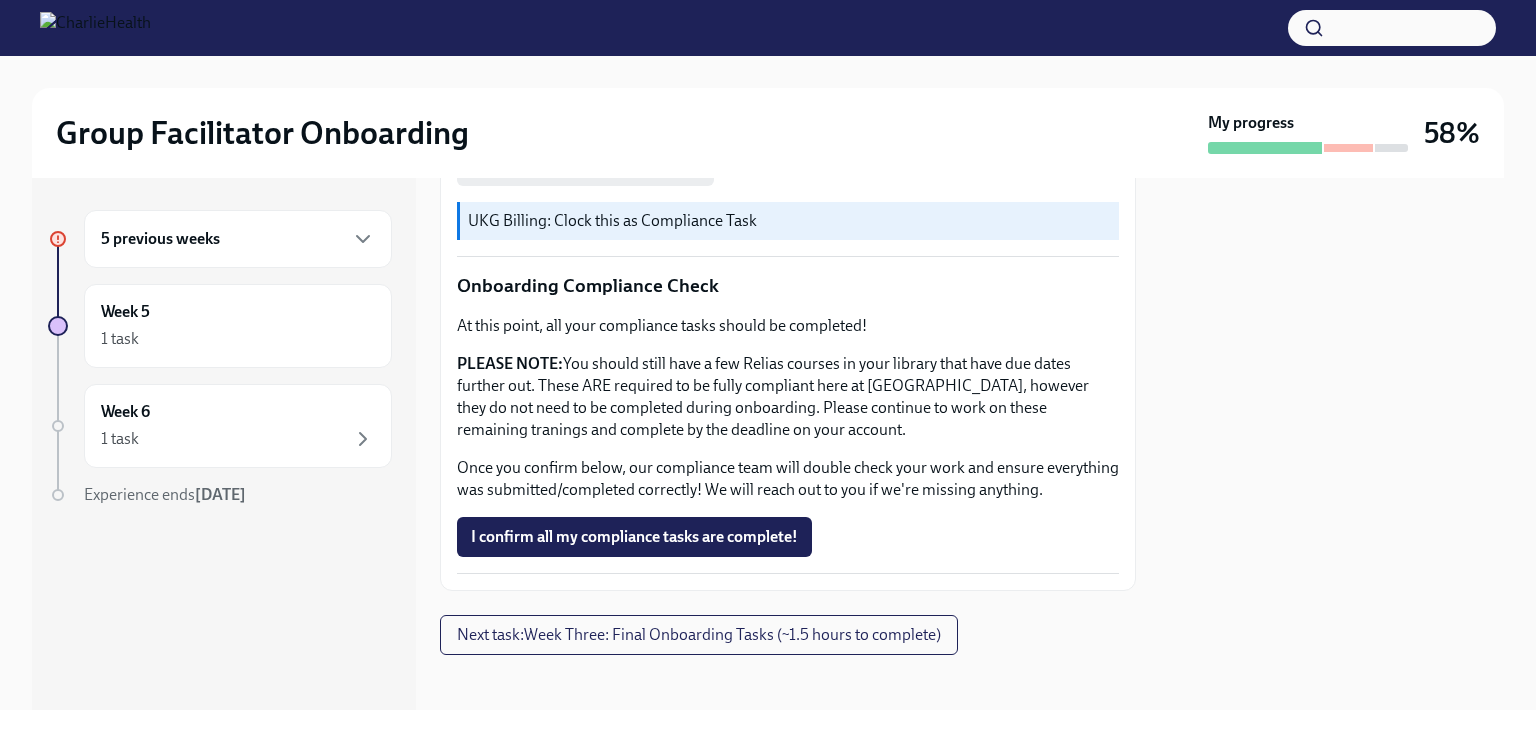 scroll, scrollTop: 1179, scrollLeft: 0, axis: vertical 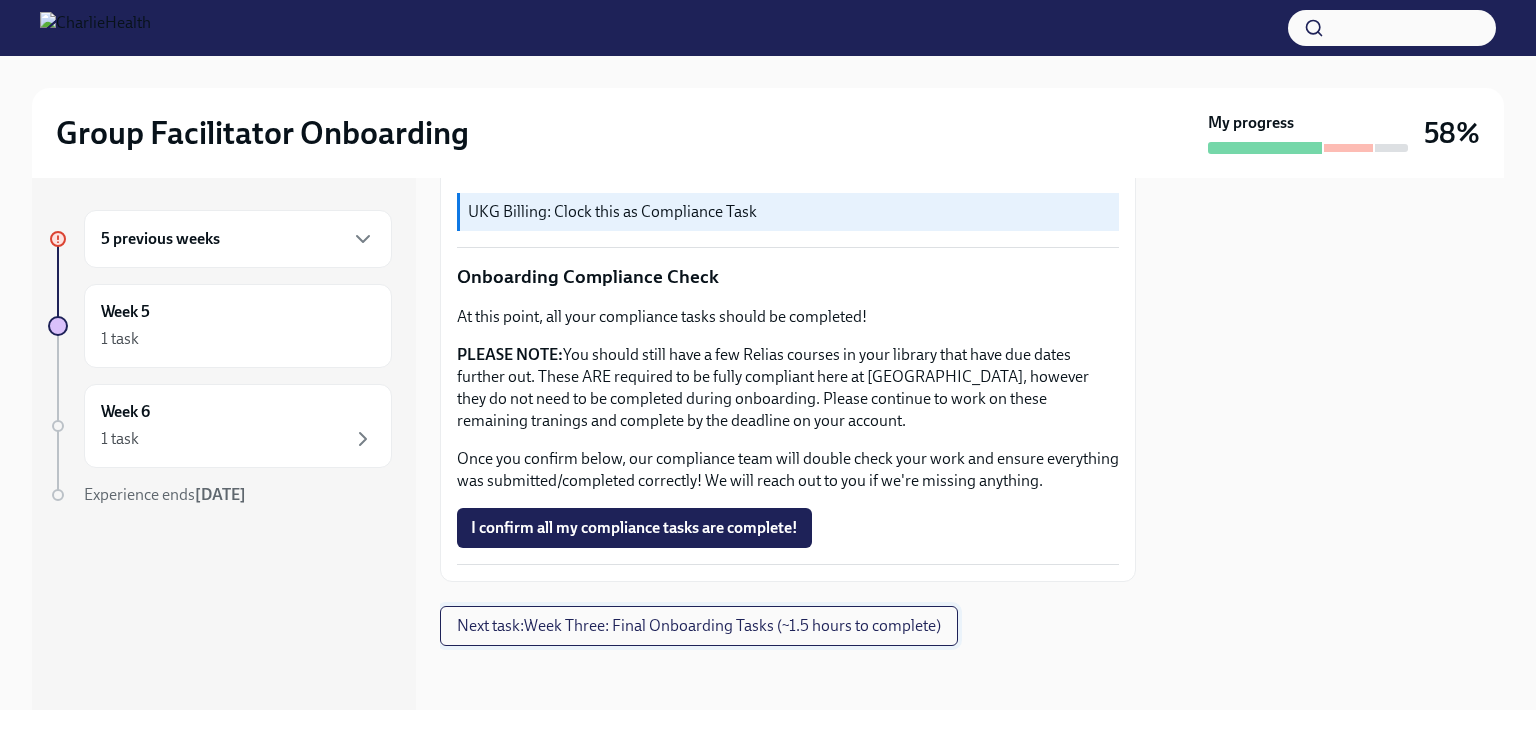 click on "Next task :  Week Three: Final Onboarding Tasks (~1.5 hours to complete)" at bounding box center (699, 626) 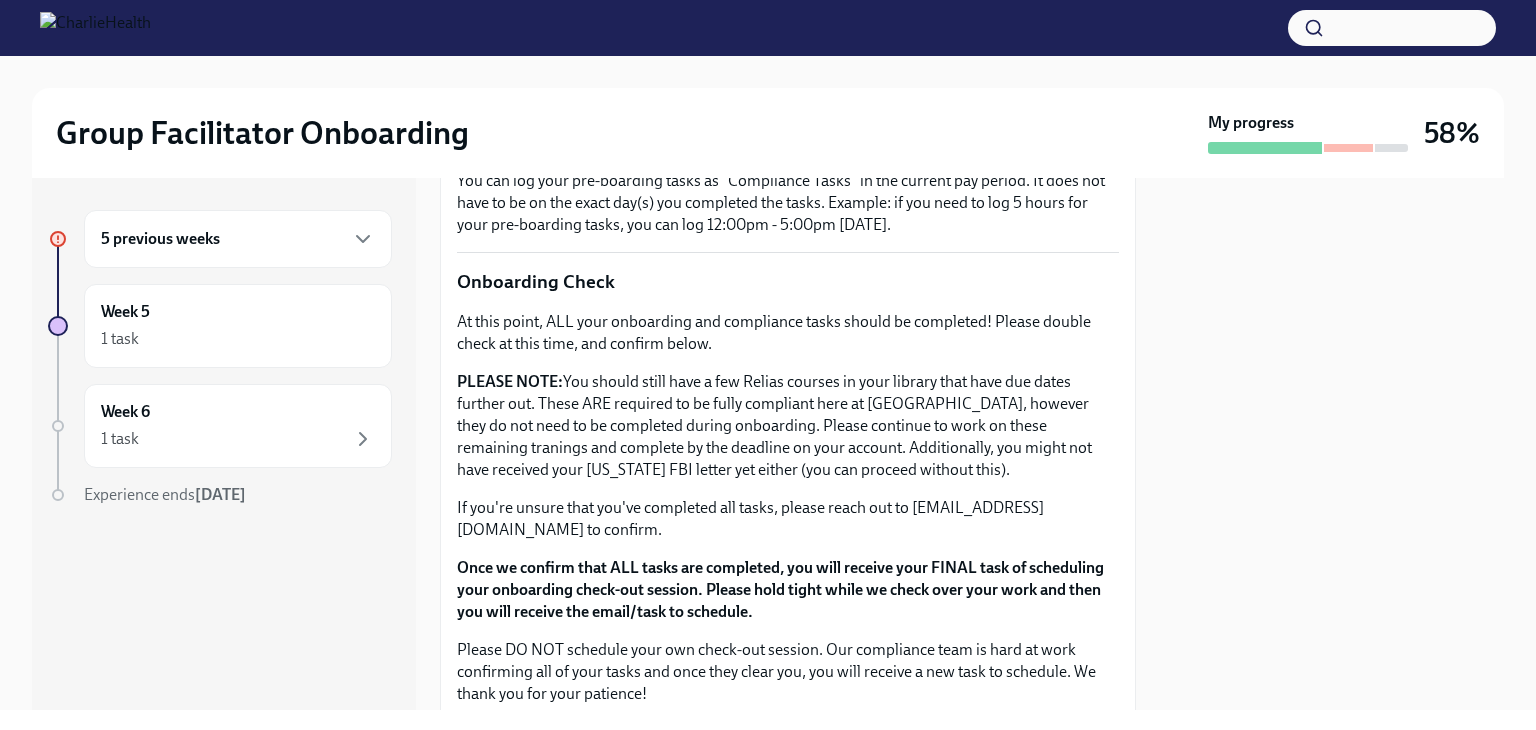 scroll, scrollTop: 1753, scrollLeft: 0, axis: vertical 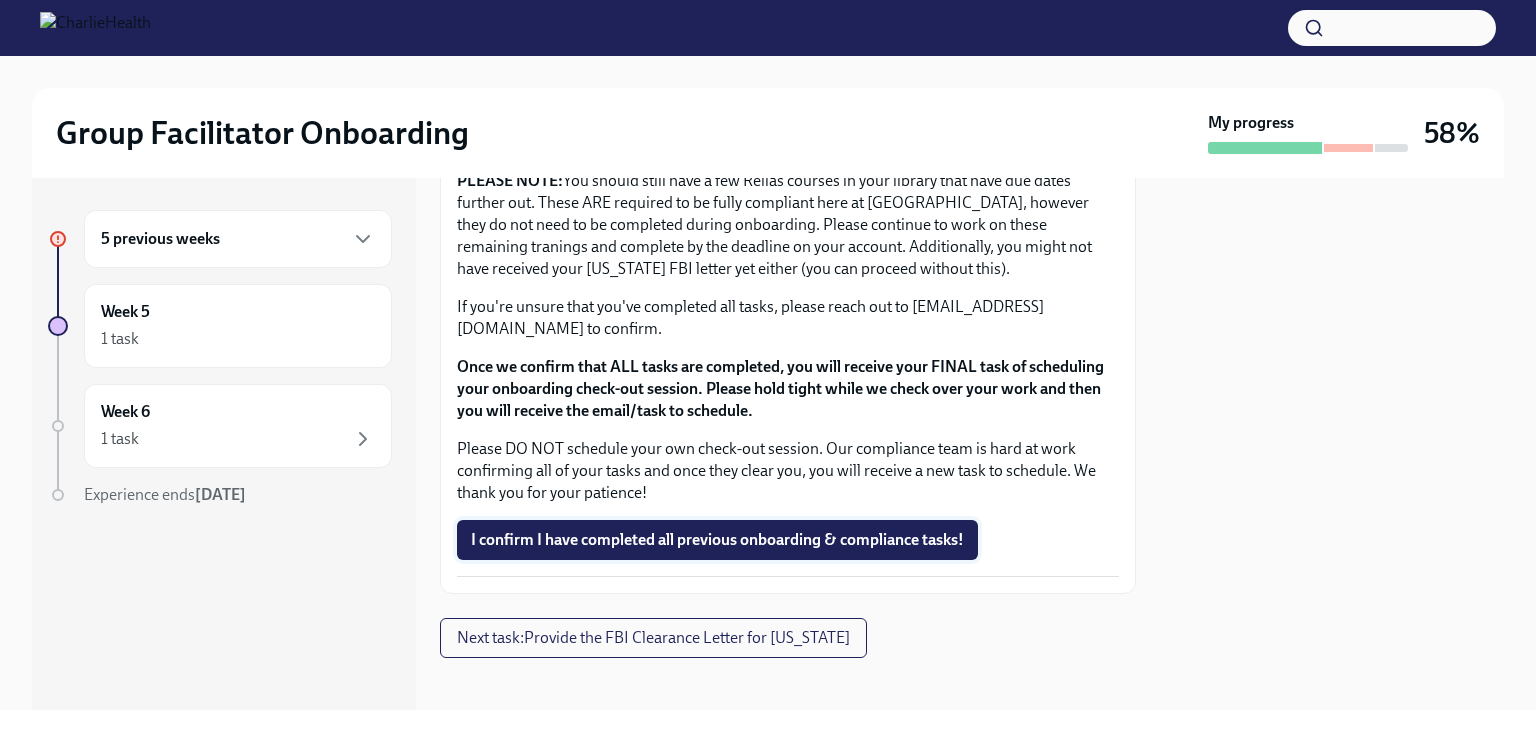 click on "I confirm I have completed all previous onboarding & compliance tasks!" at bounding box center [717, 540] 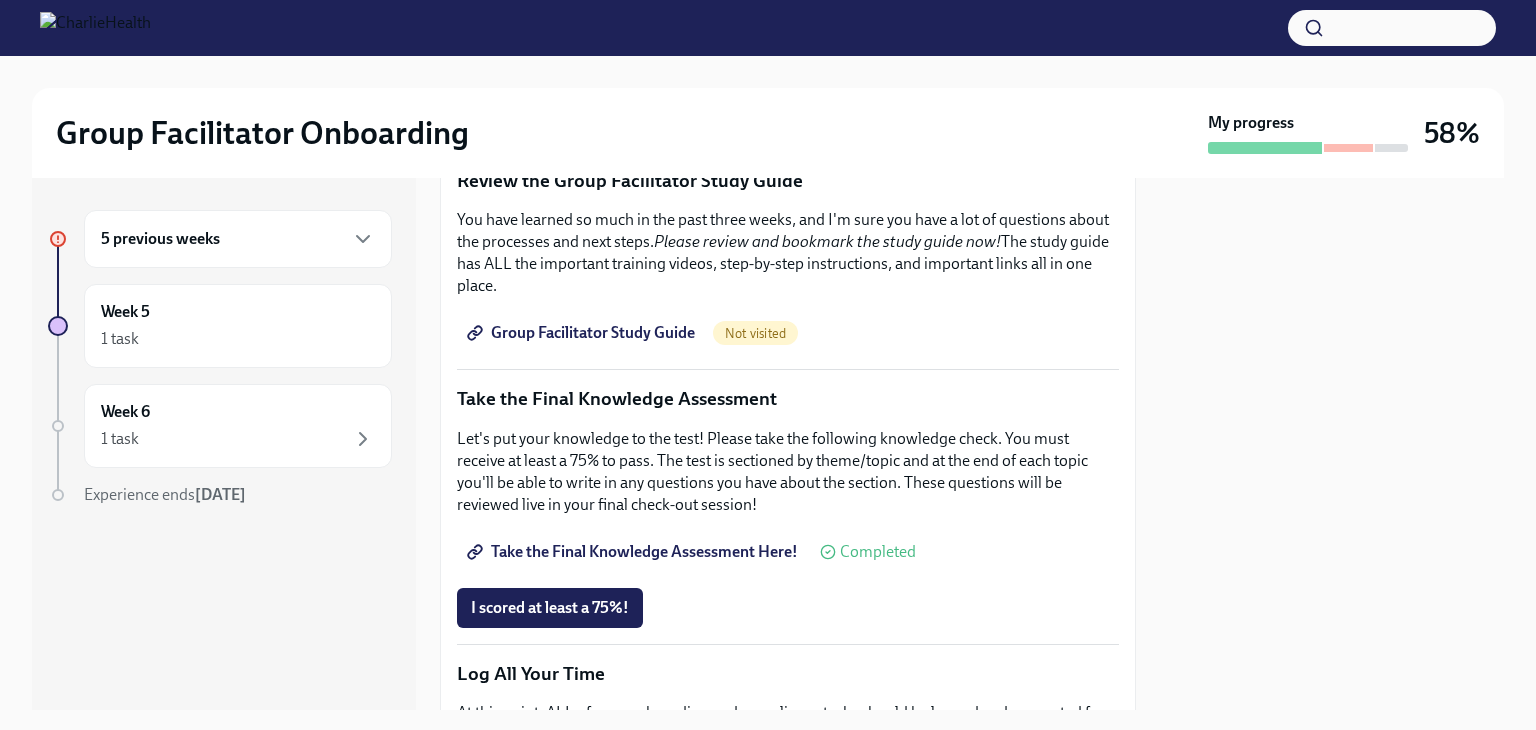 scroll, scrollTop: 898, scrollLeft: 0, axis: vertical 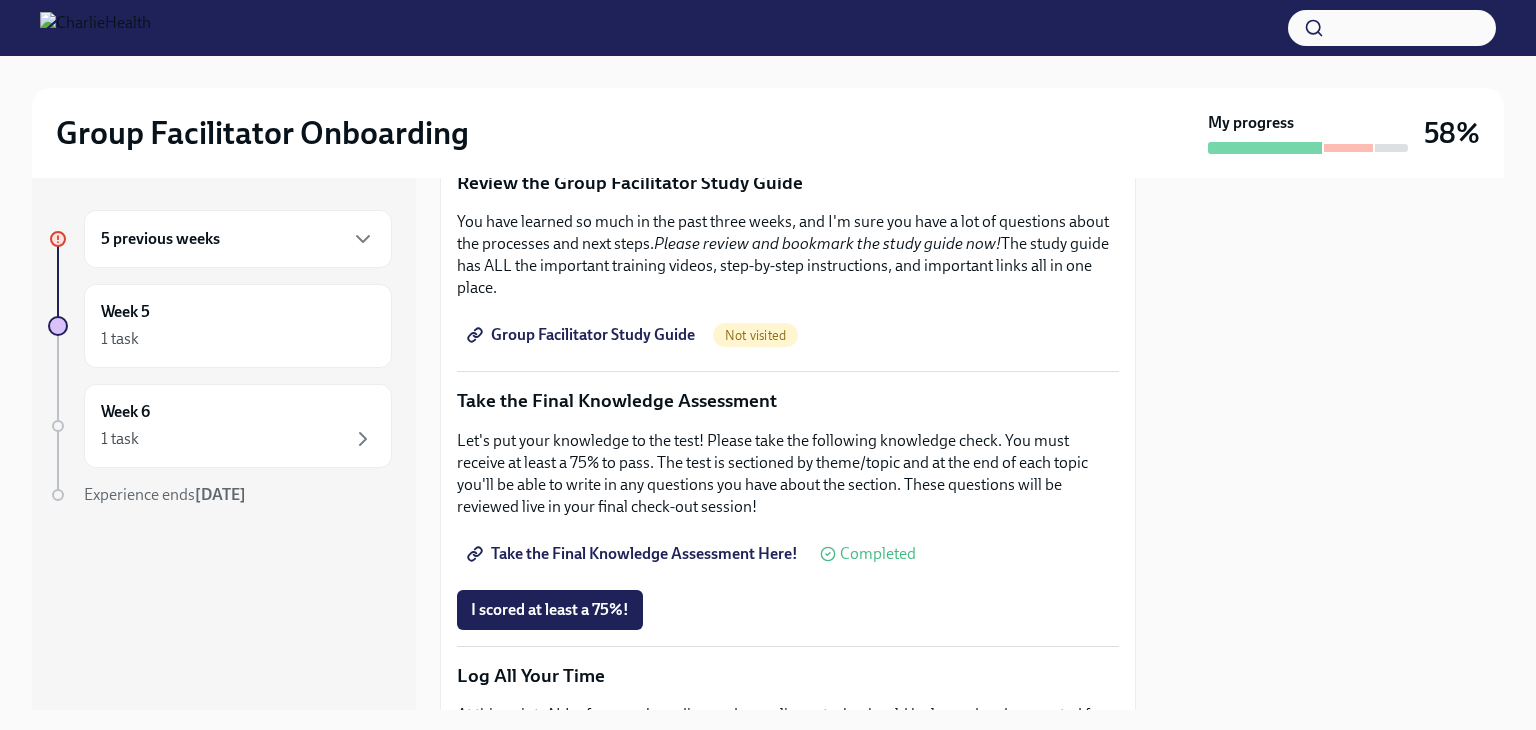 click on "Group Facilitator Study Guide" at bounding box center (583, 335) 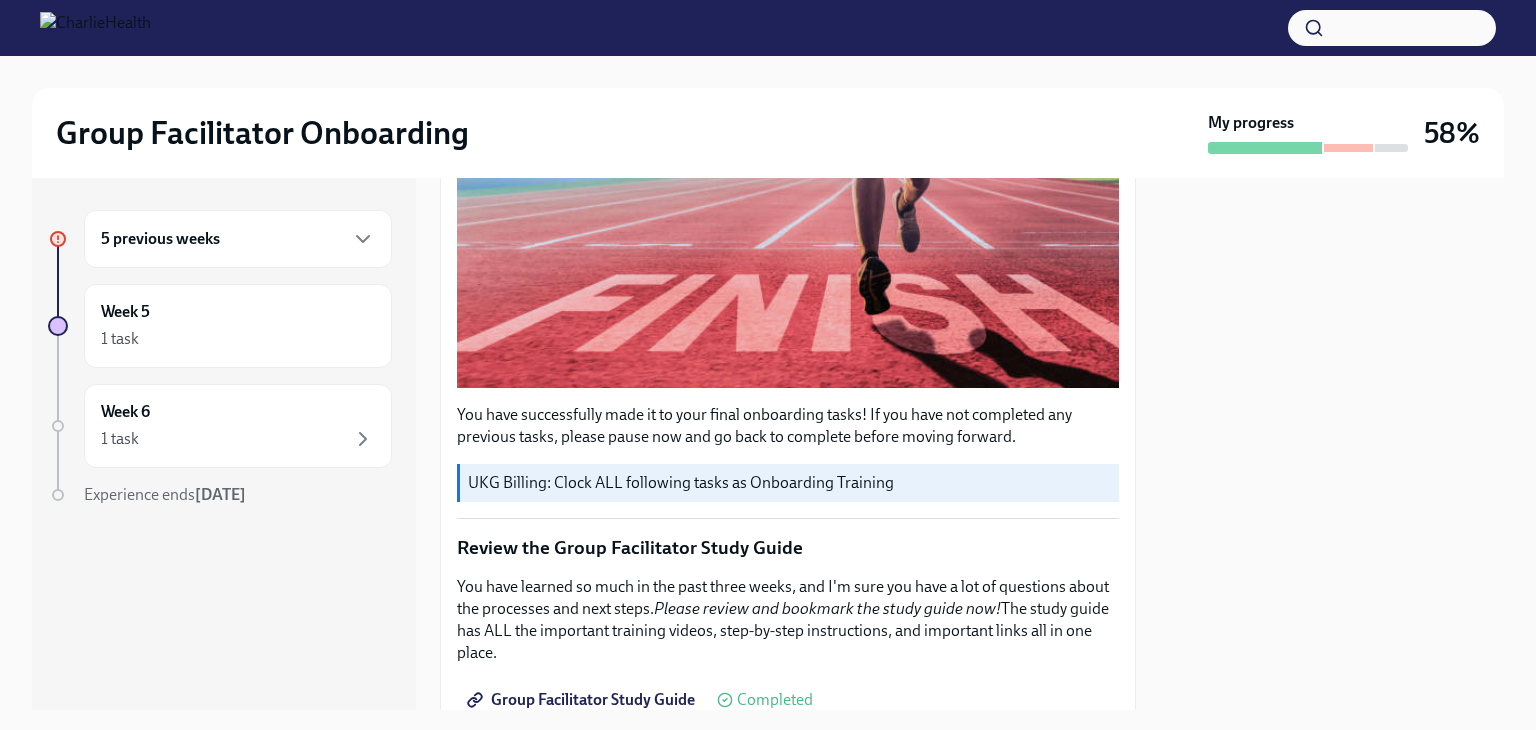 scroll, scrollTop: 0, scrollLeft: 0, axis: both 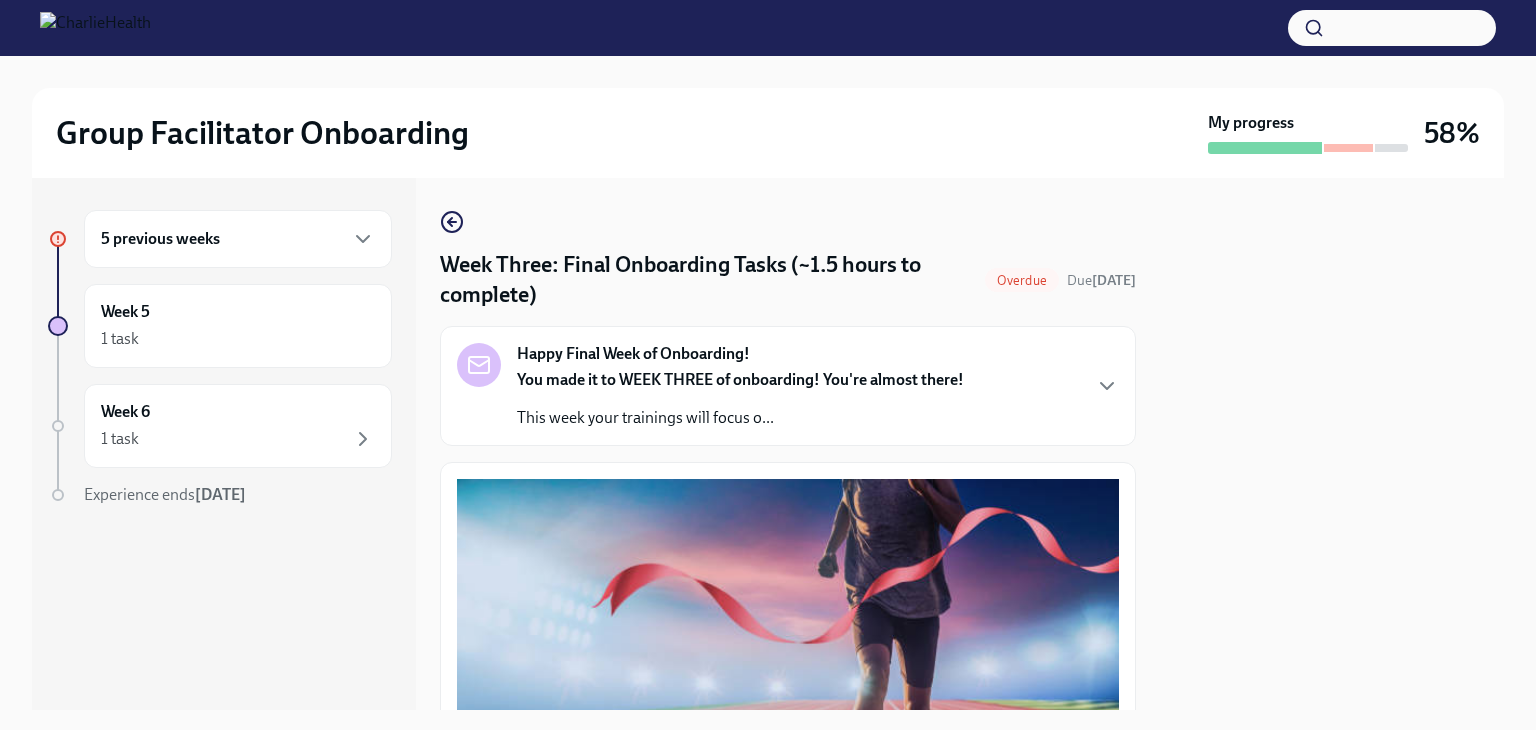 click on "Week Three: Final Onboarding Tasks (~1.5 hours to complete) Overdue Due  10 days ago Happy Final Week of Onboarding! You made it to WEEK THREE of onboarding! You're almost there!
This week your trainings will focus o... You have successfully made it to your final onboarding tasks! If you have not completed any previous tasks, please pause now and go back to complete before moving forward. UKG Billing: Clock ALL following tasks as Onboarding Training Review the Group Facilitator Study Guide You have learned so much in the past three weeks, and I'm sure you have a lot of questions about the processes and next steps.  Please review and bookmark the study guide now!  The study guide has ALL the important training videos, step-by-step instructions, and important links all in one place. Group Facilitator Study Guide Completed Take the Final Knowledge Assessment Take the Final Knowledge Assessment Here! Completed I scored at least a 75%! Log All Your Time Okta
Review the ➡️  BILLING GUIDE
Onboarding Check" at bounding box center (788, 444) 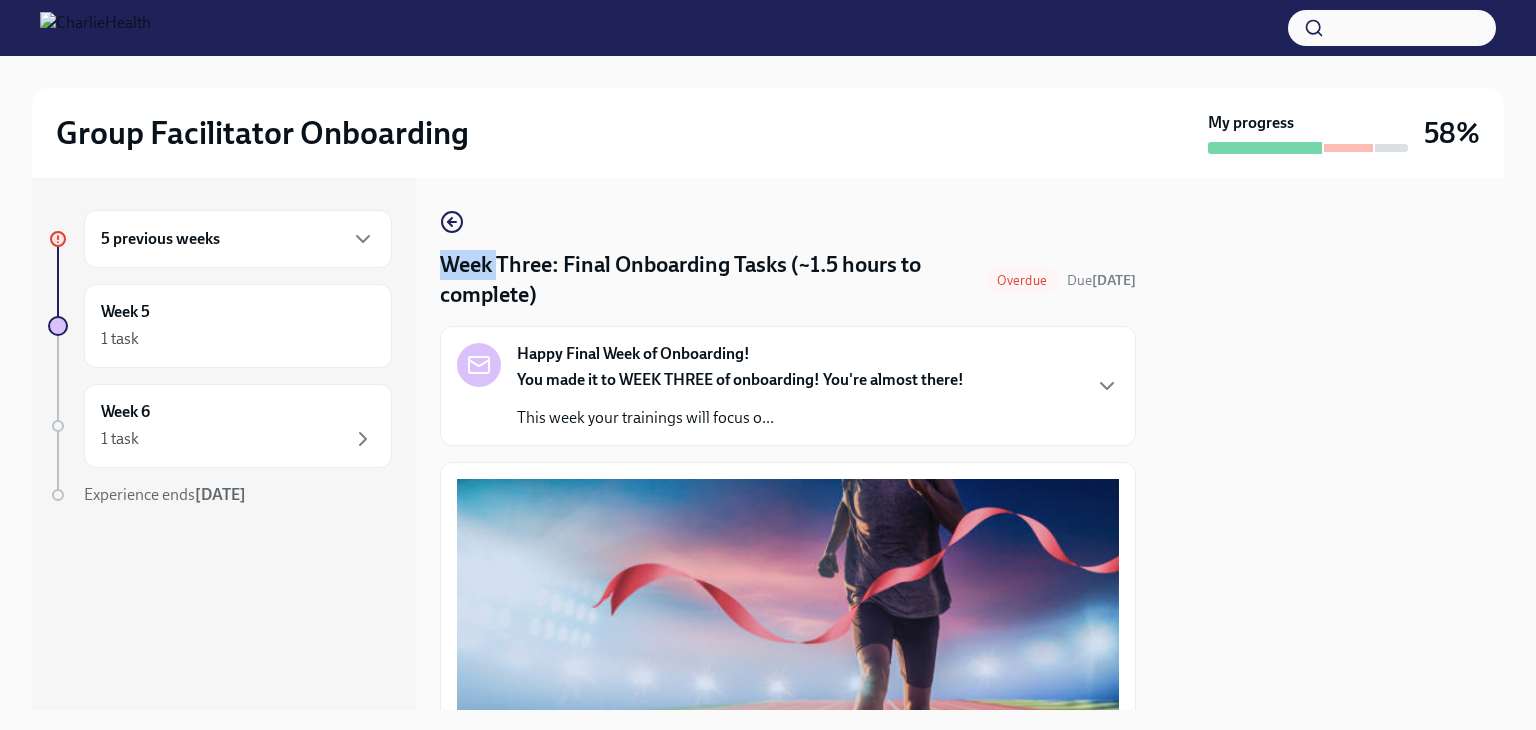 click on "Week Three: Final Onboarding Tasks (~1.5 hours to complete) Overdue Due  10 days ago Happy Final Week of Onboarding! You made it to WEEK THREE of onboarding! You're almost there!
This week your trainings will focus o... You have successfully made it to your final onboarding tasks! If you have not completed any previous tasks, please pause now and go back to complete before moving forward. UKG Billing: Clock ALL following tasks as Onboarding Training Review the Group Facilitator Study Guide You have learned so much in the past three weeks, and I'm sure you have a lot of questions about the processes and next steps.  Please review and bookmark the study guide now!  The study guide has ALL the important training videos, step-by-step instructions, and important links all in one place. Group Facilitator Study Guide Completed Take the Final Knowledge Assessment Take the Final Knowledge Assessment Here! Completed I scored at least a 75%! Log All Your Time Okta
Review the ➡️  BILLING GUIDE
Onboarding Check" at bounding box center (788, 444) 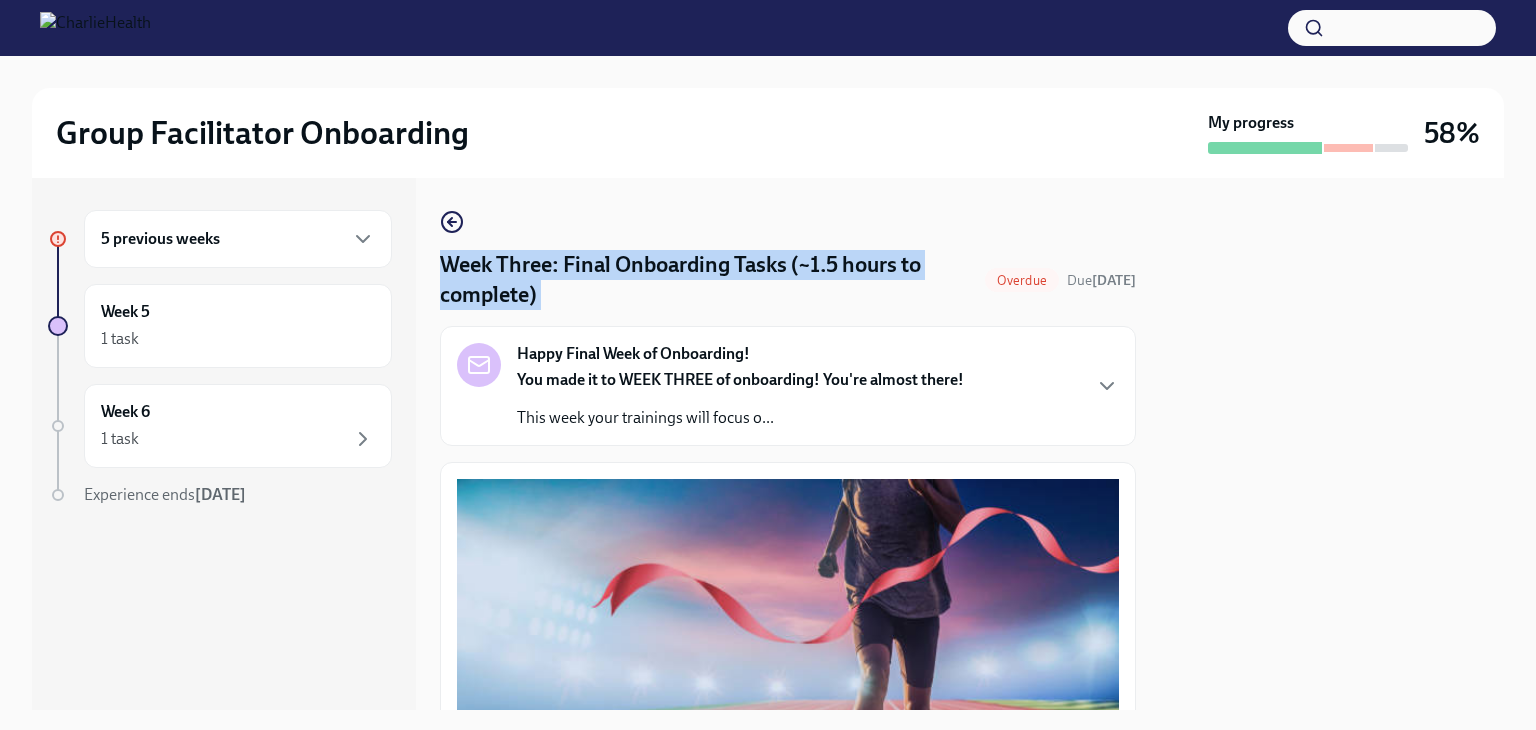 click on "Week Three: Final Onboarding Tasks (~1.5 hours to complete) Overdue Due  10 days ago Happy Final Week of Onboarding! You made it to WEEK THREE of onboarding! You're almost there!
This week your trainings will focus o... You have successfully made it to your final onboarding tasks! If you have not completed any previous tasks, please pause now and go back to complete before moving forward. UKG Billing: Clock ALL following tasks as Onboarding Training Review the Group Facilitator Study Guide You have learned so much in the past three weeks, and I'm sure you have a lot of questions about the processes and next steps.  Please review and bookmark the study guide now!  The study guide has ALL the important training videos, step-by-step instructions, and important links all in one place. Group Facilitator Study Guide Completed Take the Final Knowledge Assessment Take the Final Knowledge Assessment Here! Completed I scored at least a 75%! Log All Your Time Okta
Review the ➡️  BILLING GUIDE
Onboarding Check" at bounding box center [788, 444] 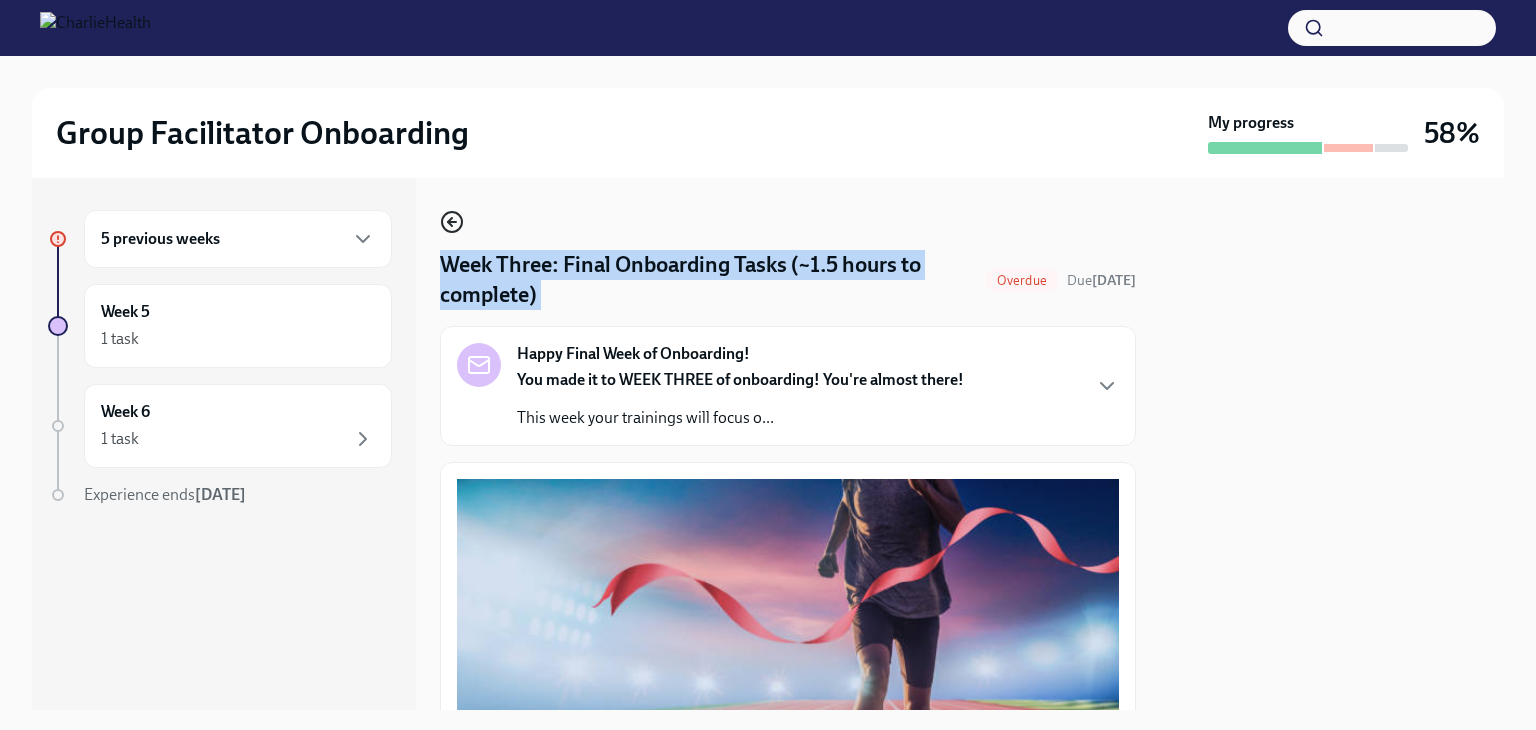 click 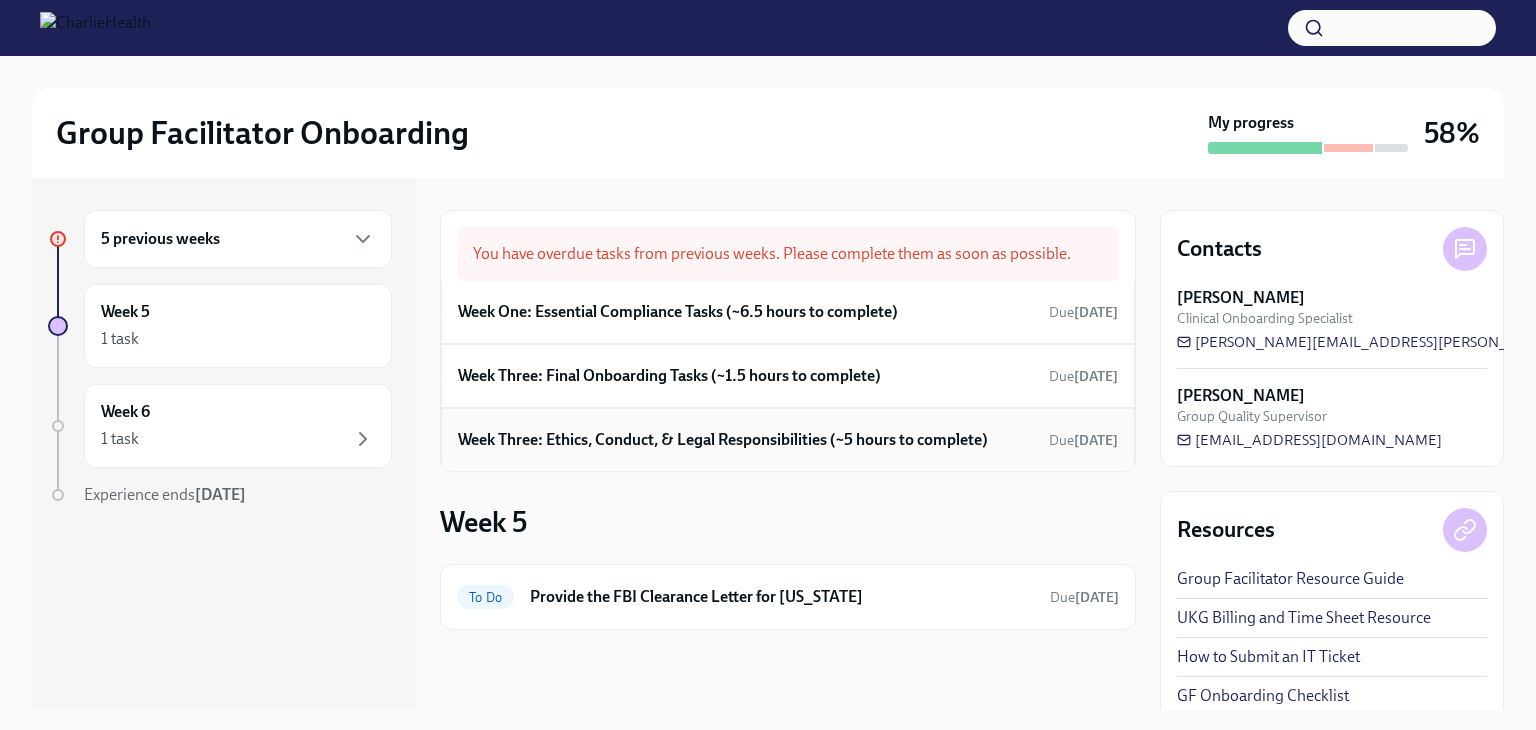 click on "Week Three: Ethics, Conduct, & Legal Responsibilities (~5 hours to complete) Due  8 days ago" at bounding box center (788, 440) 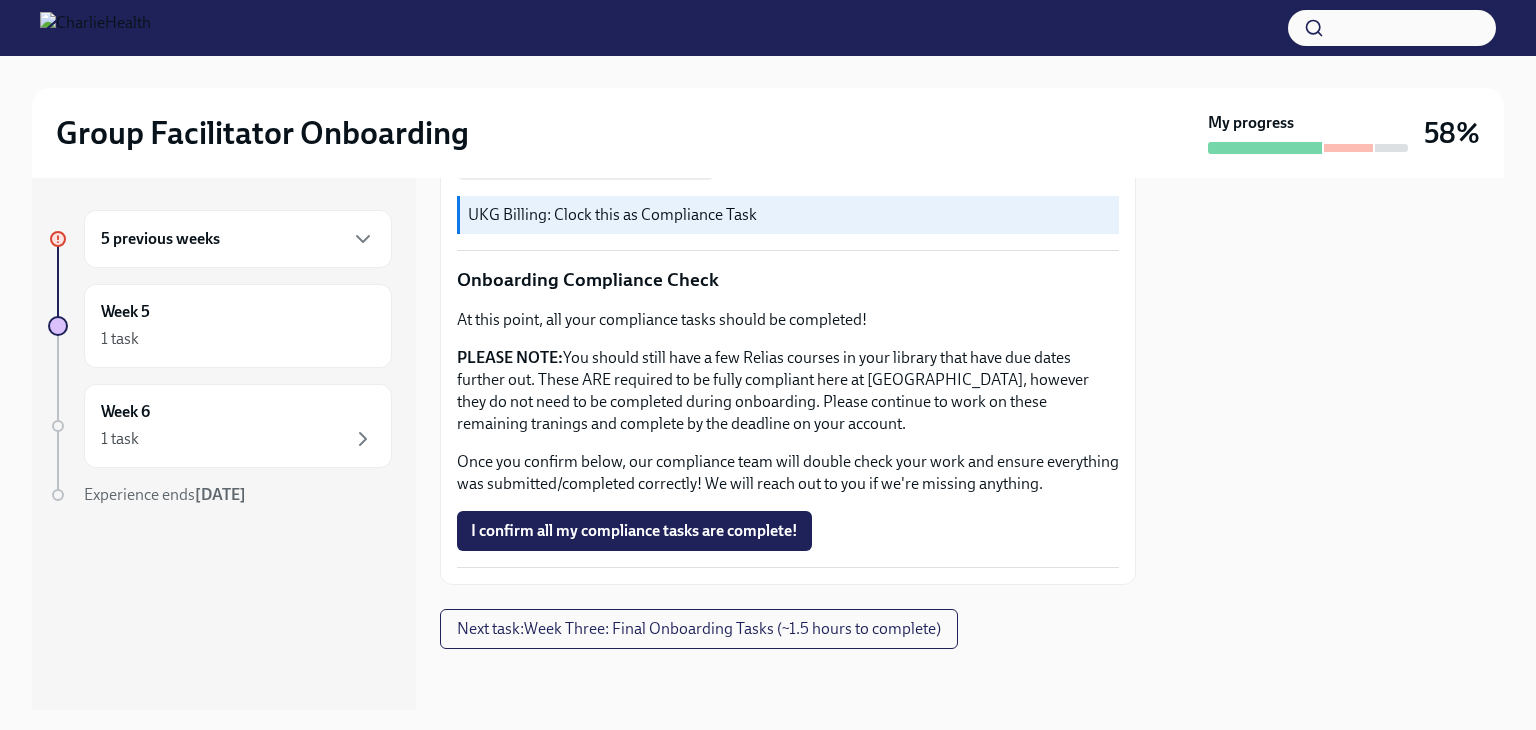 scroll, scrollTop: 1179, scrollLeft: 0, axis: vertical 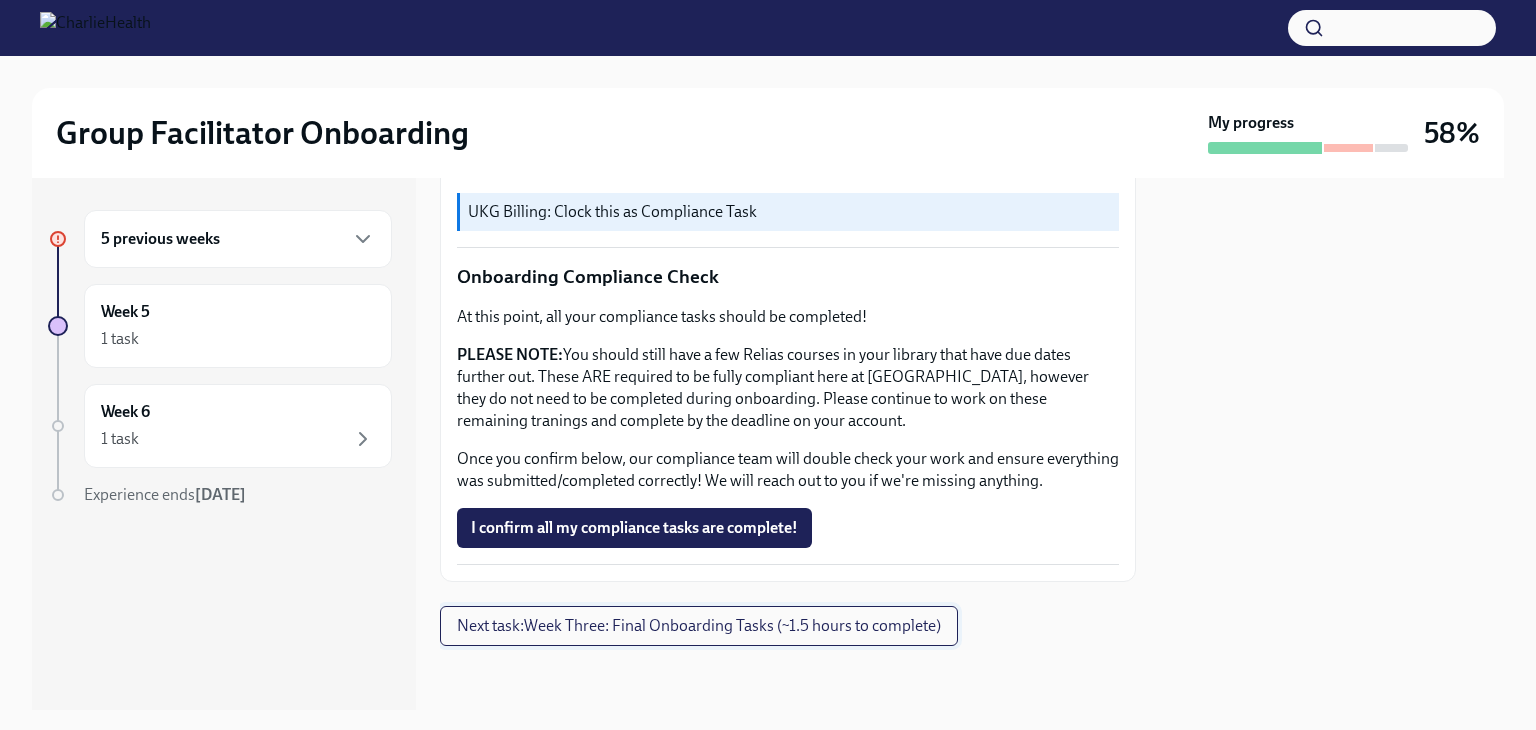 click on "Next task :  Week Three: Final Onboarding Tasks (~1.5 hours to complete)" at bounding box center [699, 626] 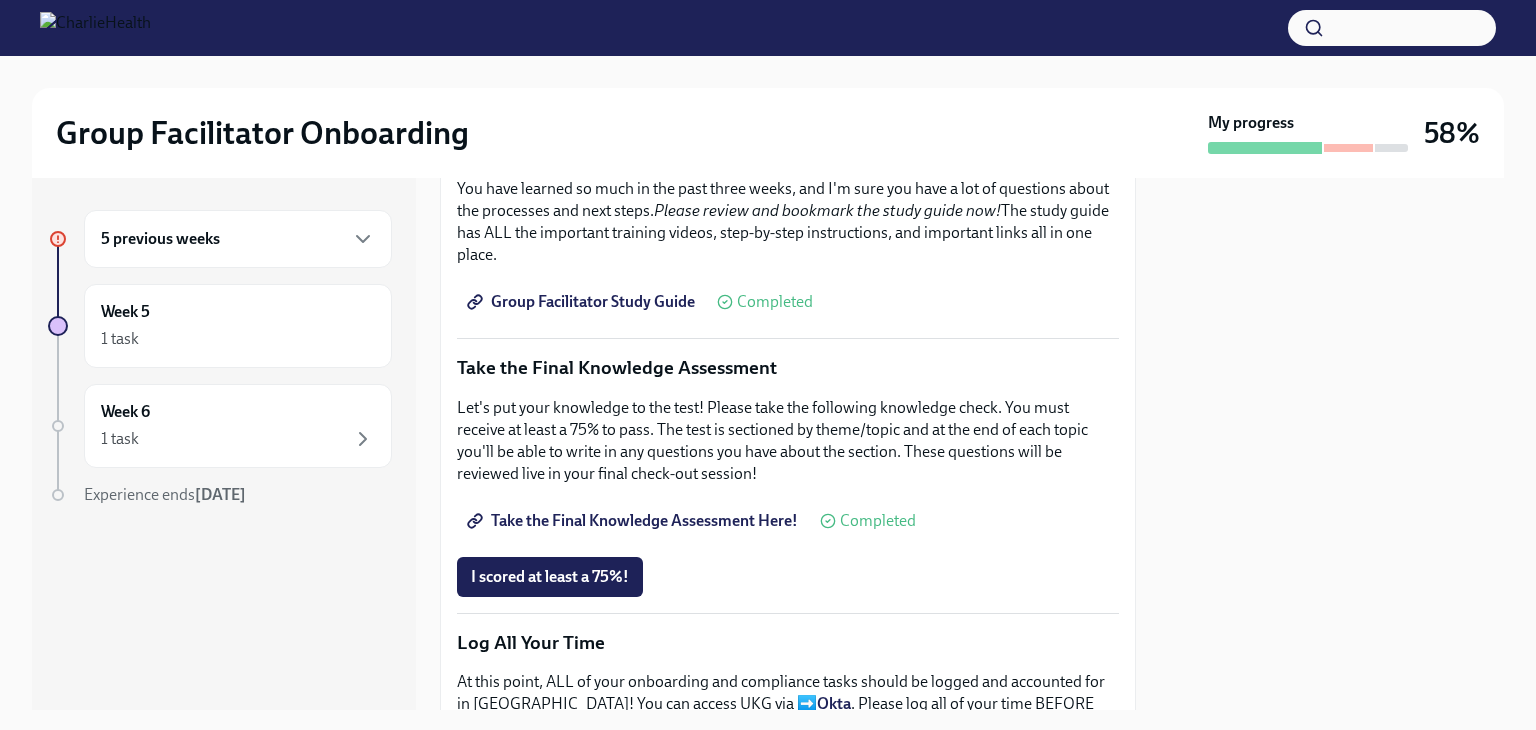 scroll, scrollTop: 932, scrollLeft: 0, axis: vertical 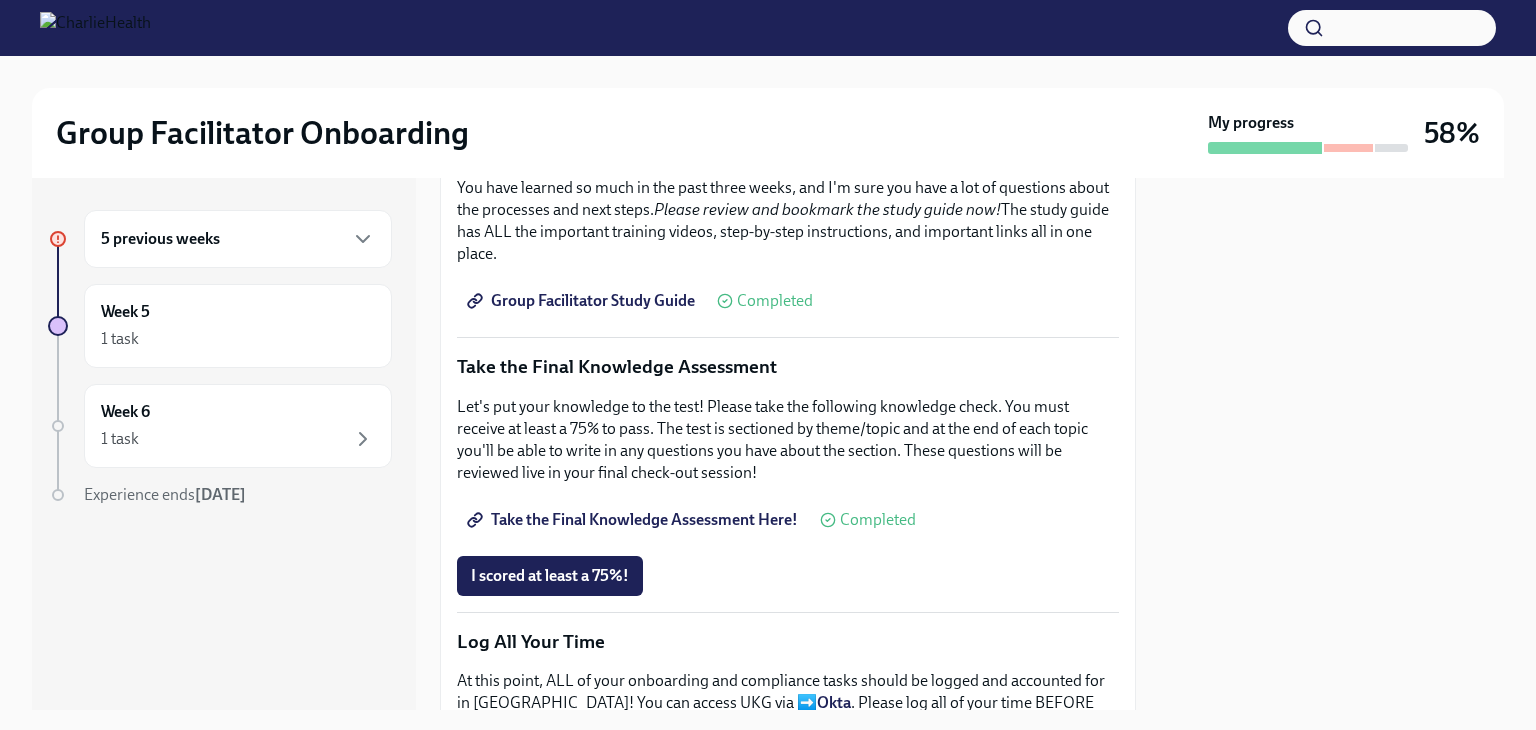 click on "Take the Final Knowledge Assessment Here!" at bounding box center [634, 520] 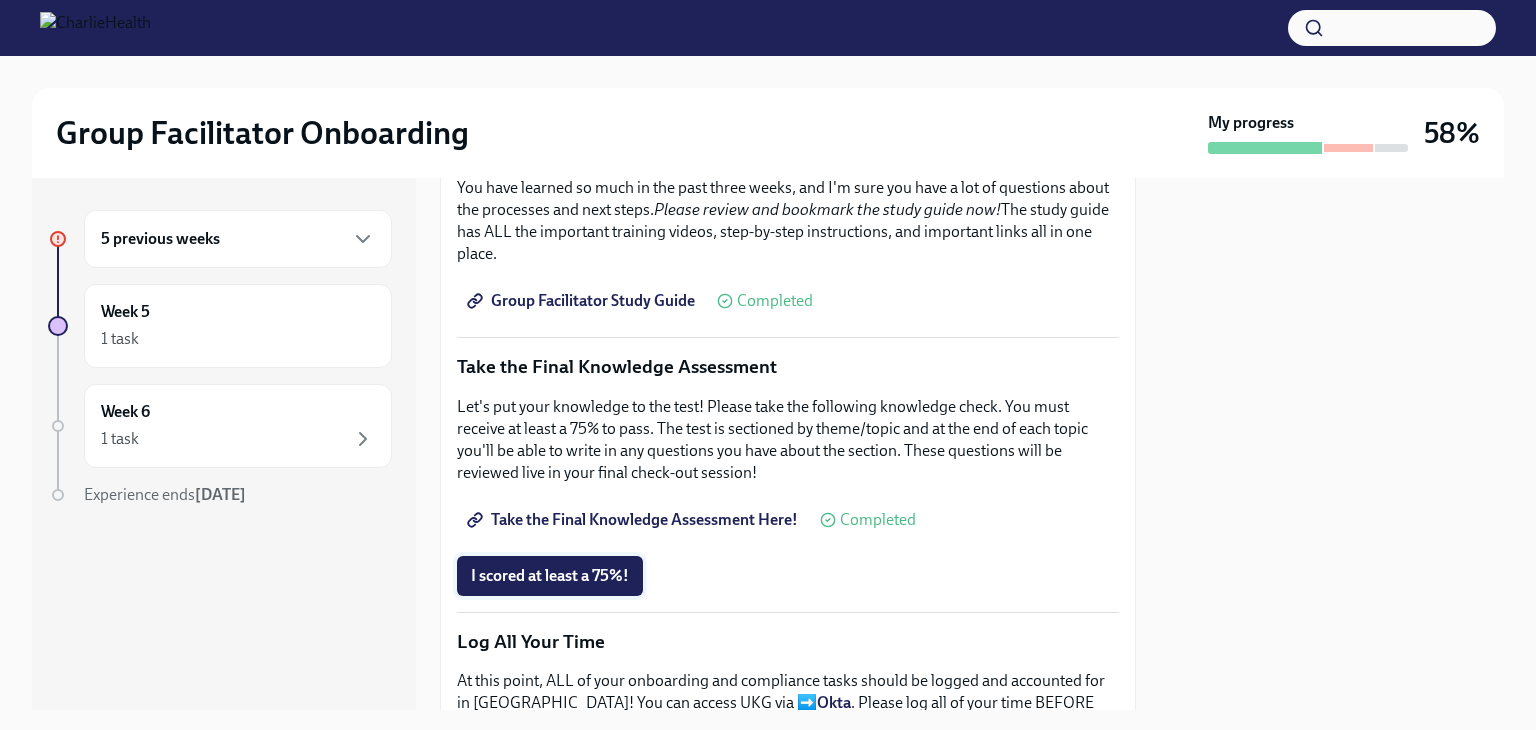 click on "I scored at least a 75%!" at bounding box center [550, 576] 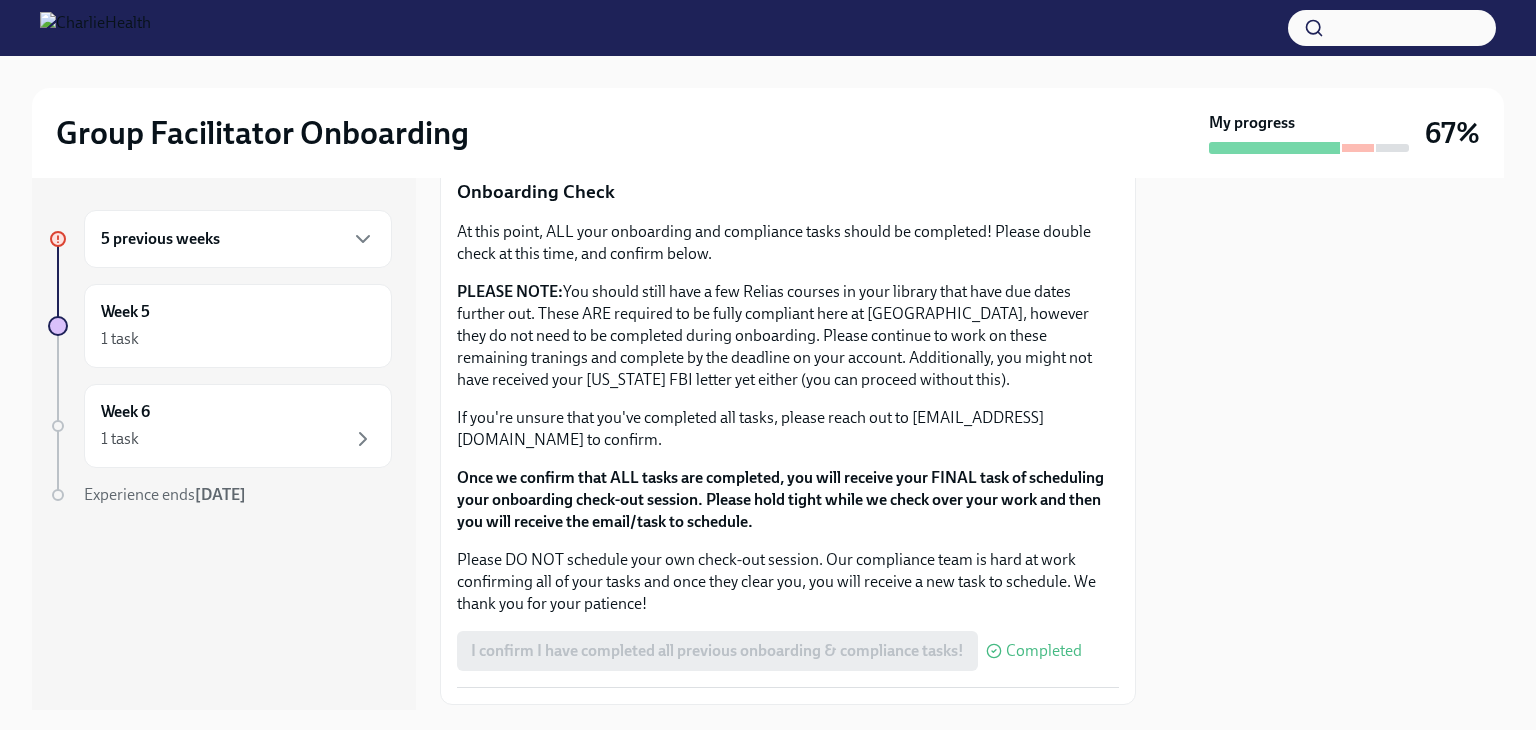 scroll, scrollTop: 1632, scrollLeft: 0, axis: vertical 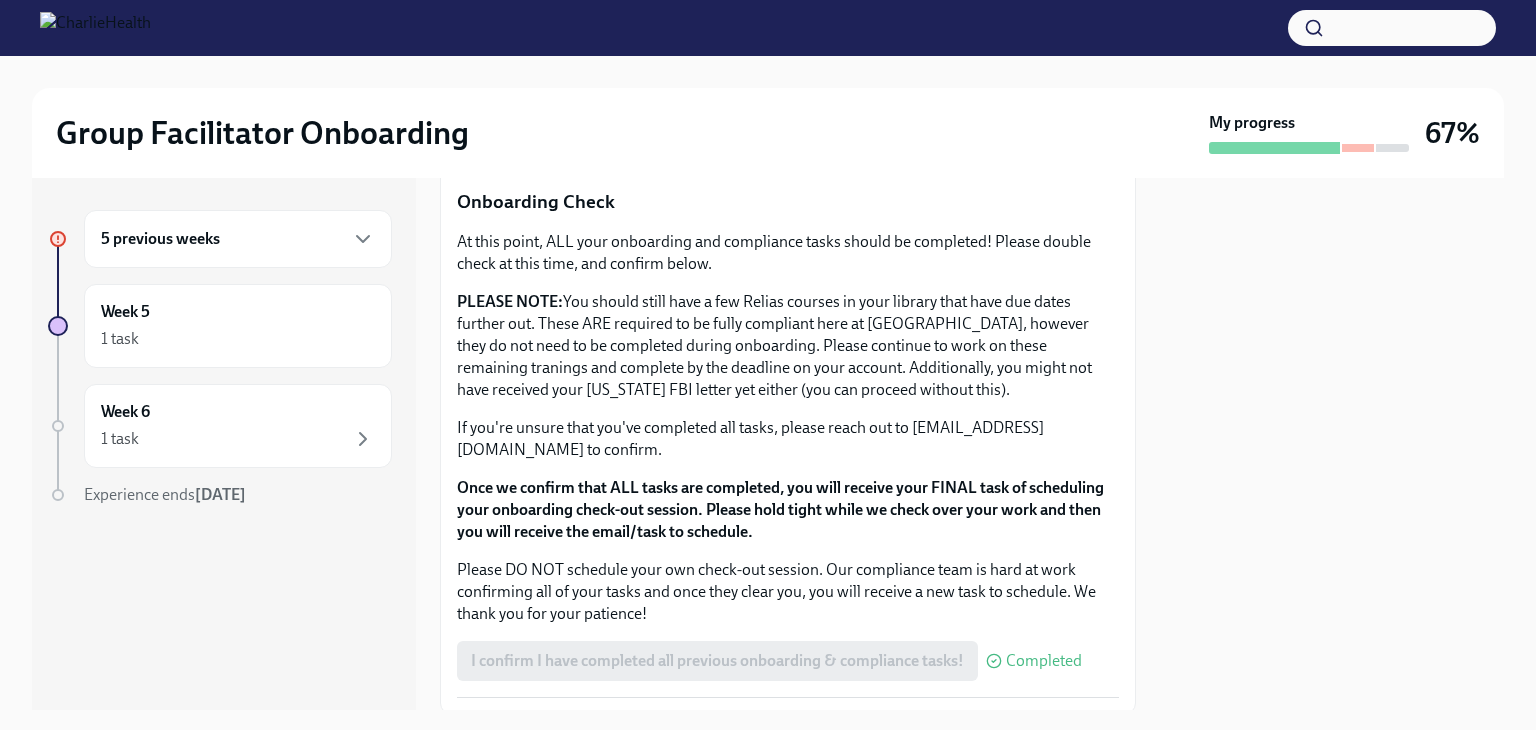 click on "5 previous weeks" at bounding box center (238, 239) 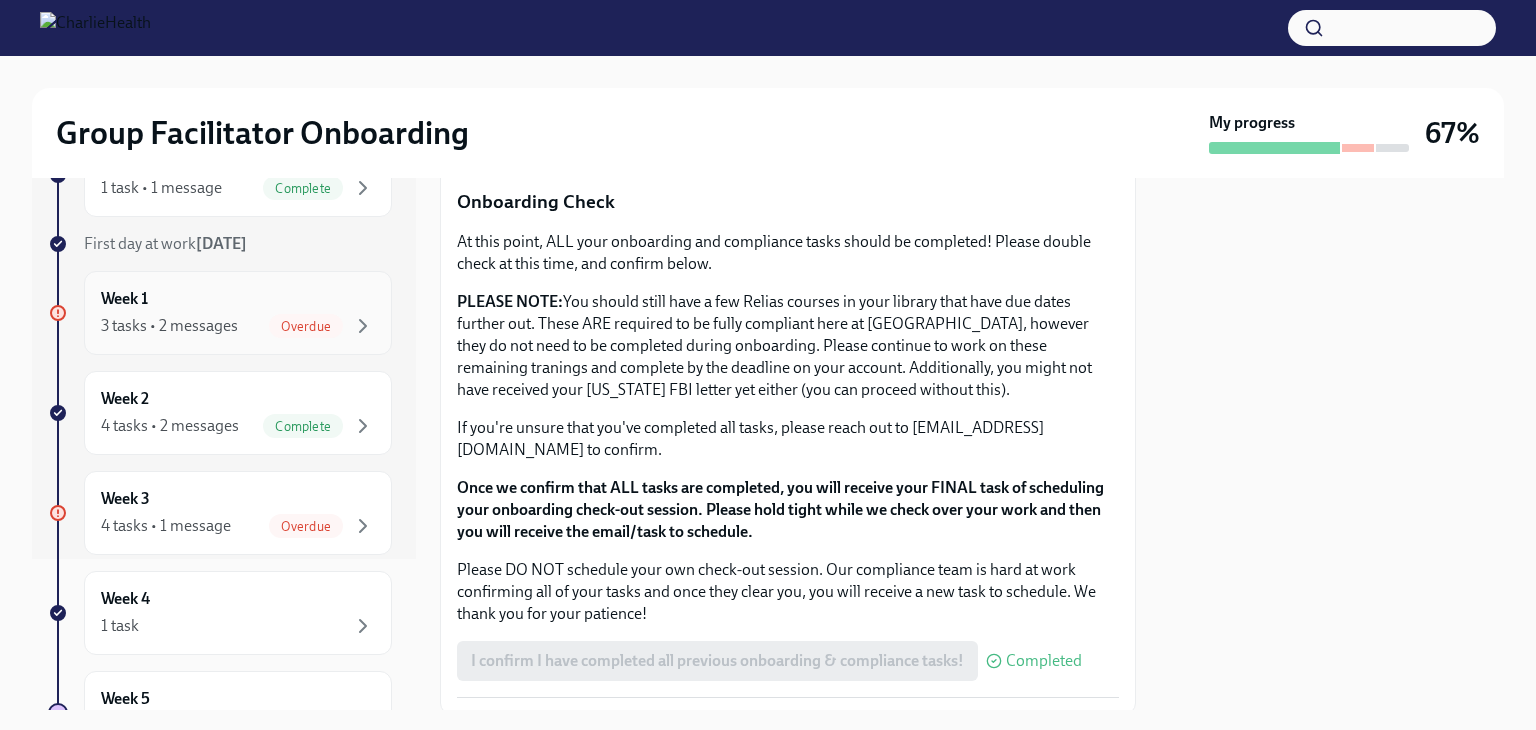 scroll, scrollTop: 164, scrollLeft: 0, axis: vertical 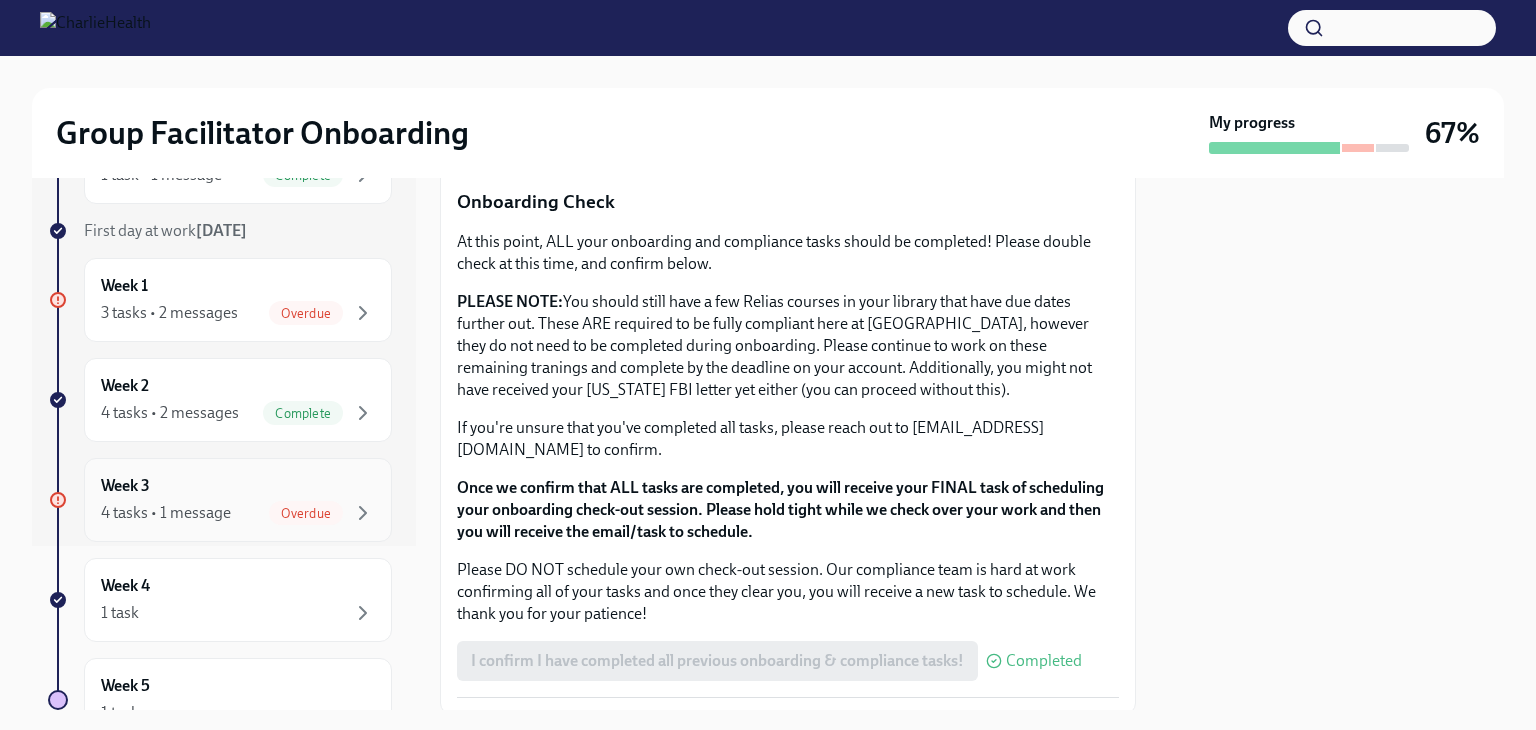 click on "4 tasks • 1 message" at bounding box center [166, 513] 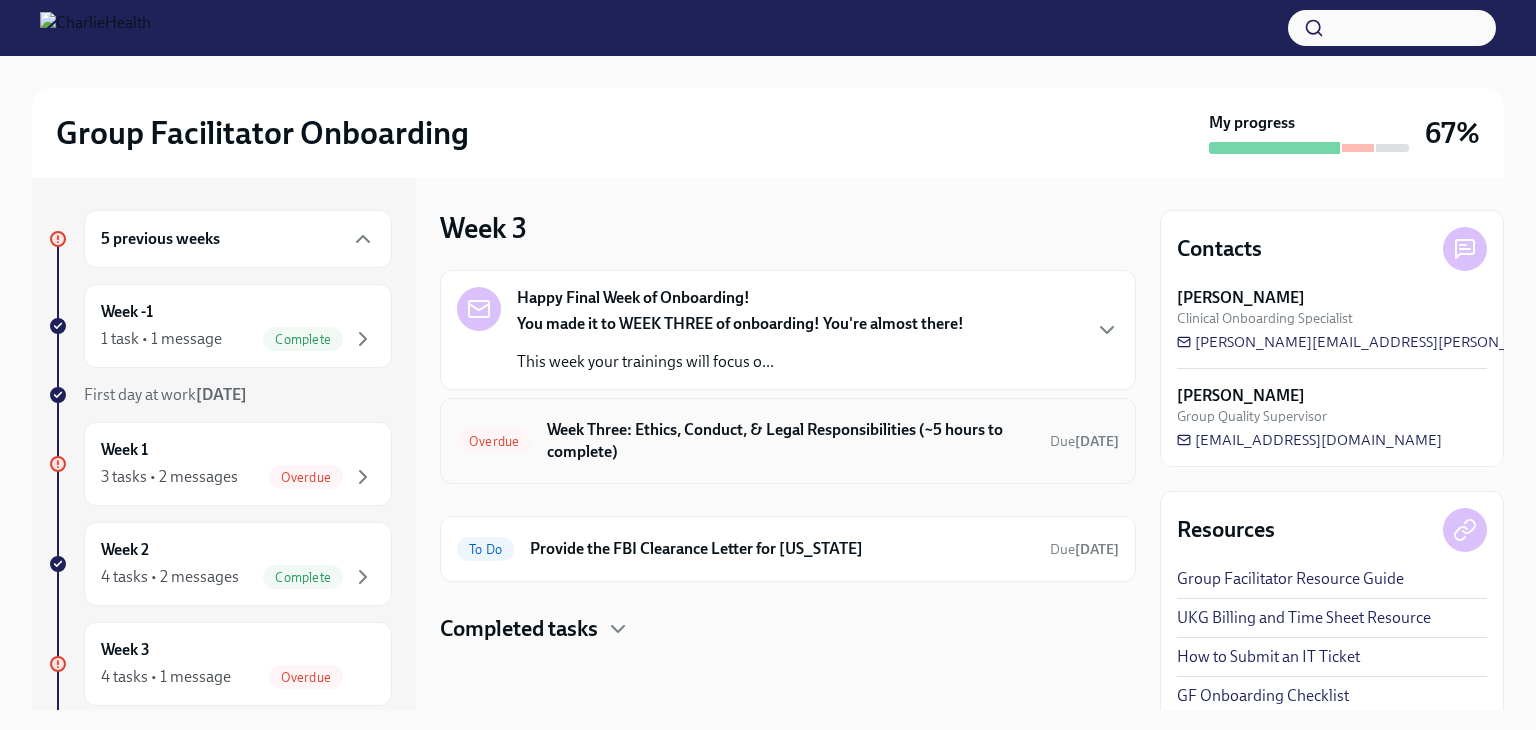 click on "Week Three: Ethics, Conduct, & Legal Responsibilities (~5 hours to complete)" at bounding box center [790, 441] 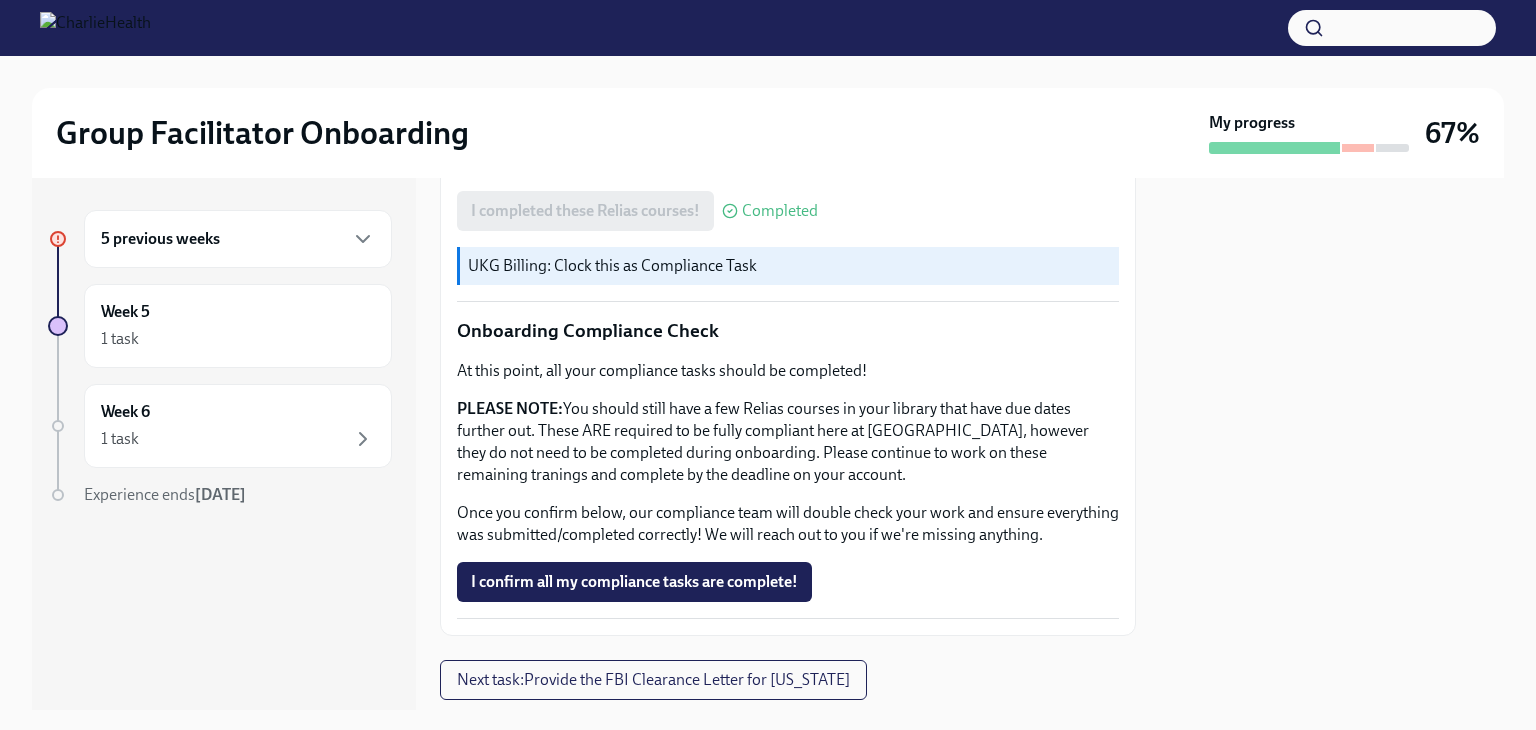scroll, scrollTop: 1120, scrollLeft: 0, axis: vertical 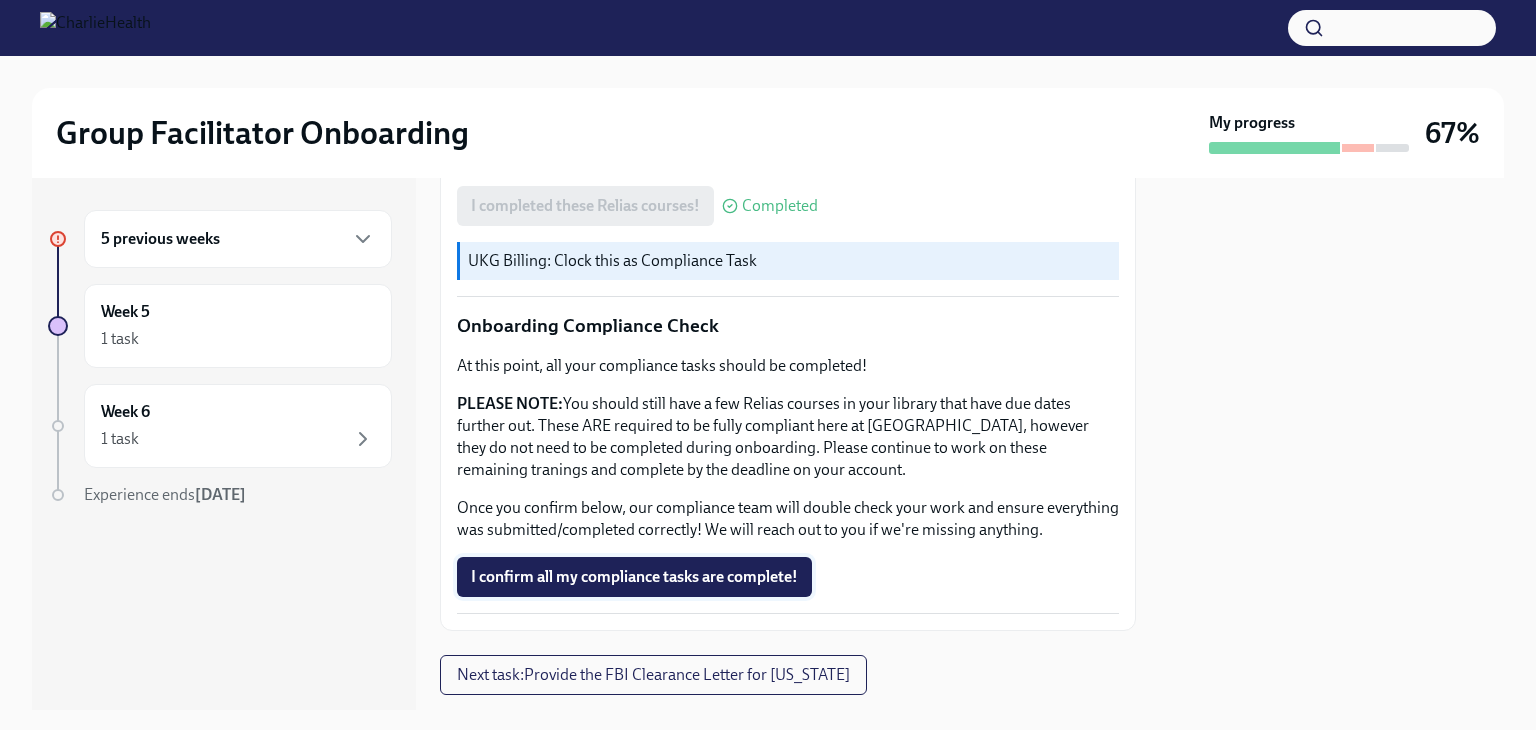 click on "I confirm all my compliance tasks are complete!" at bounding box center (634, 577) 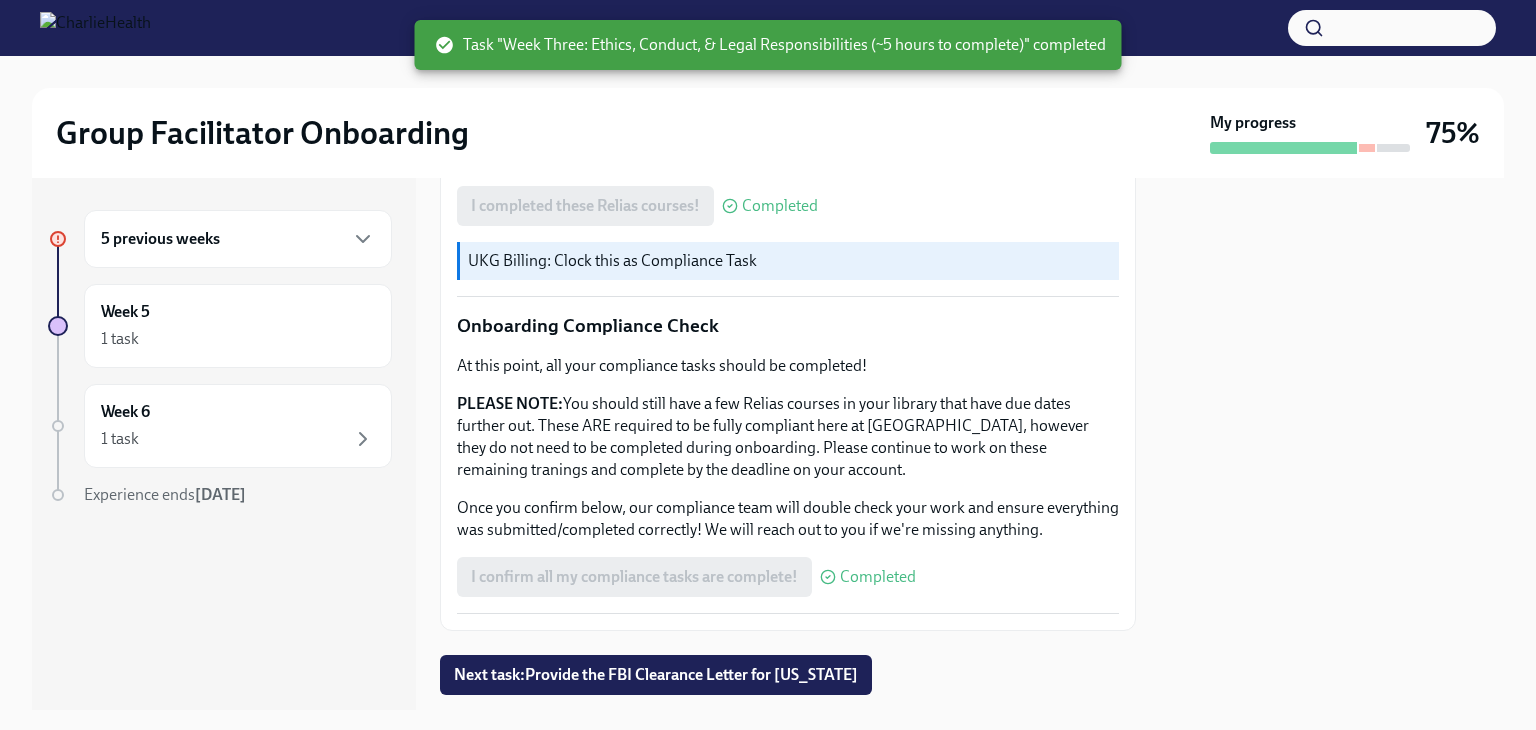 scroll, scrollTop: 1179, scrollLeft: 0, axis: vertical 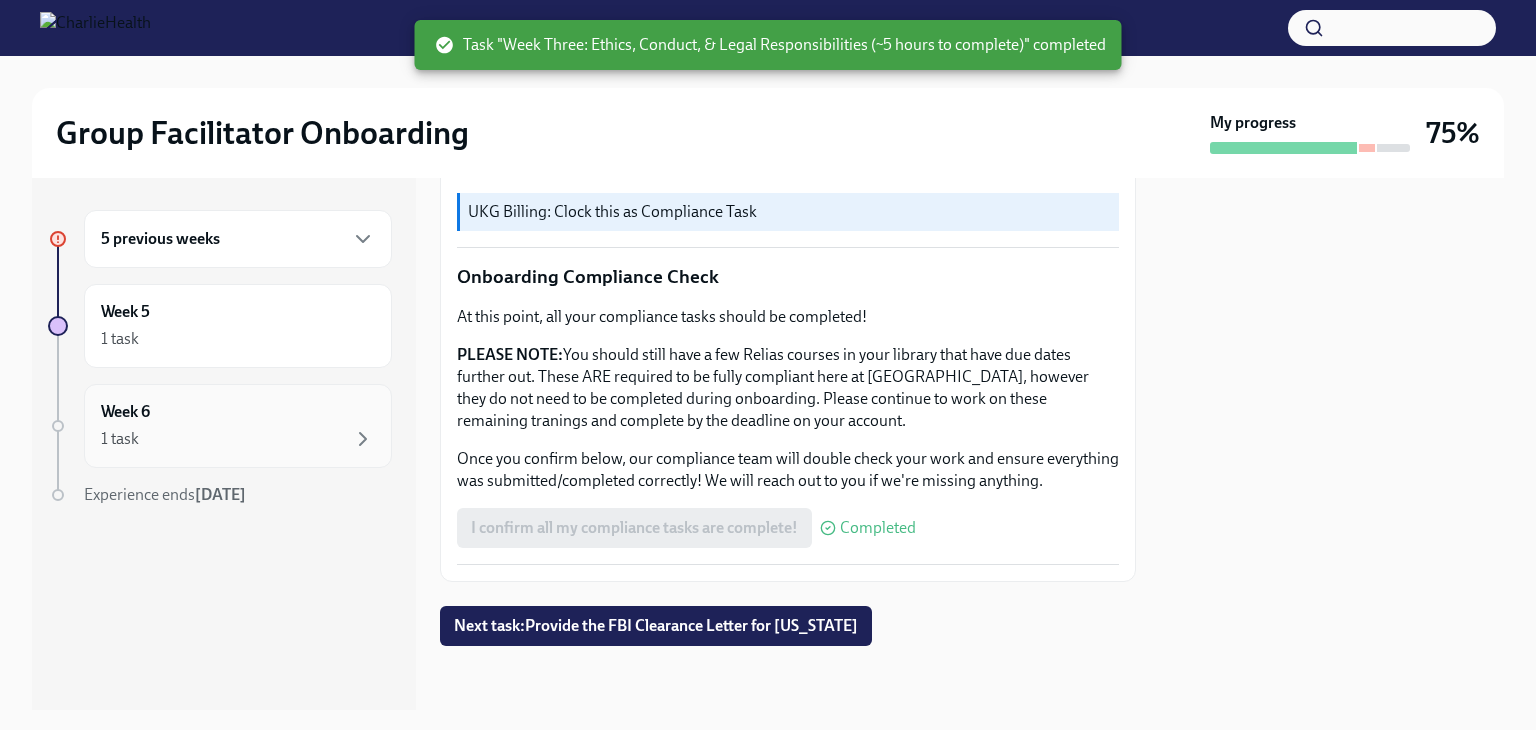 click on "Week 6 1 task" at bounding box center [238, 426] 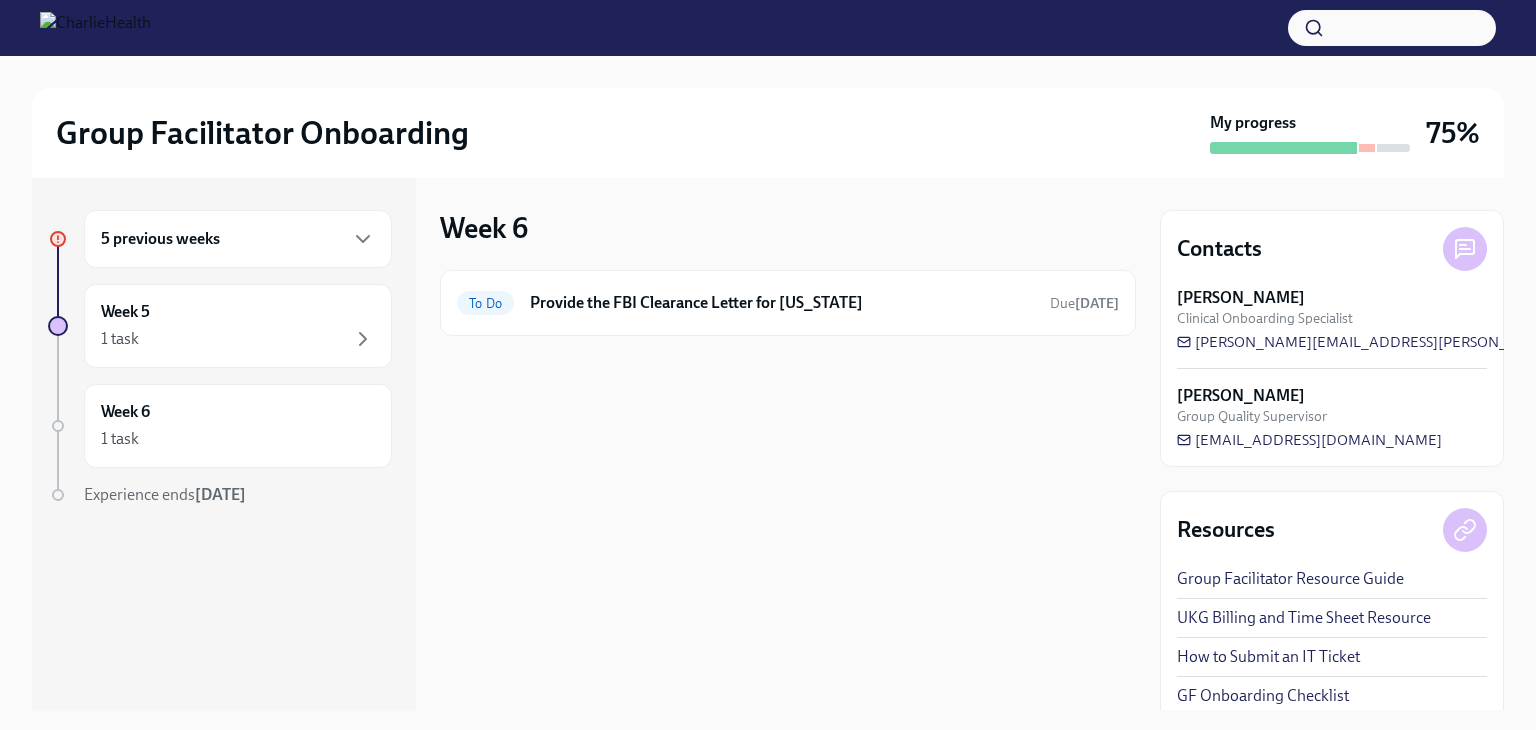 click on "5 previous weeks" at bounding box center [238, 239] 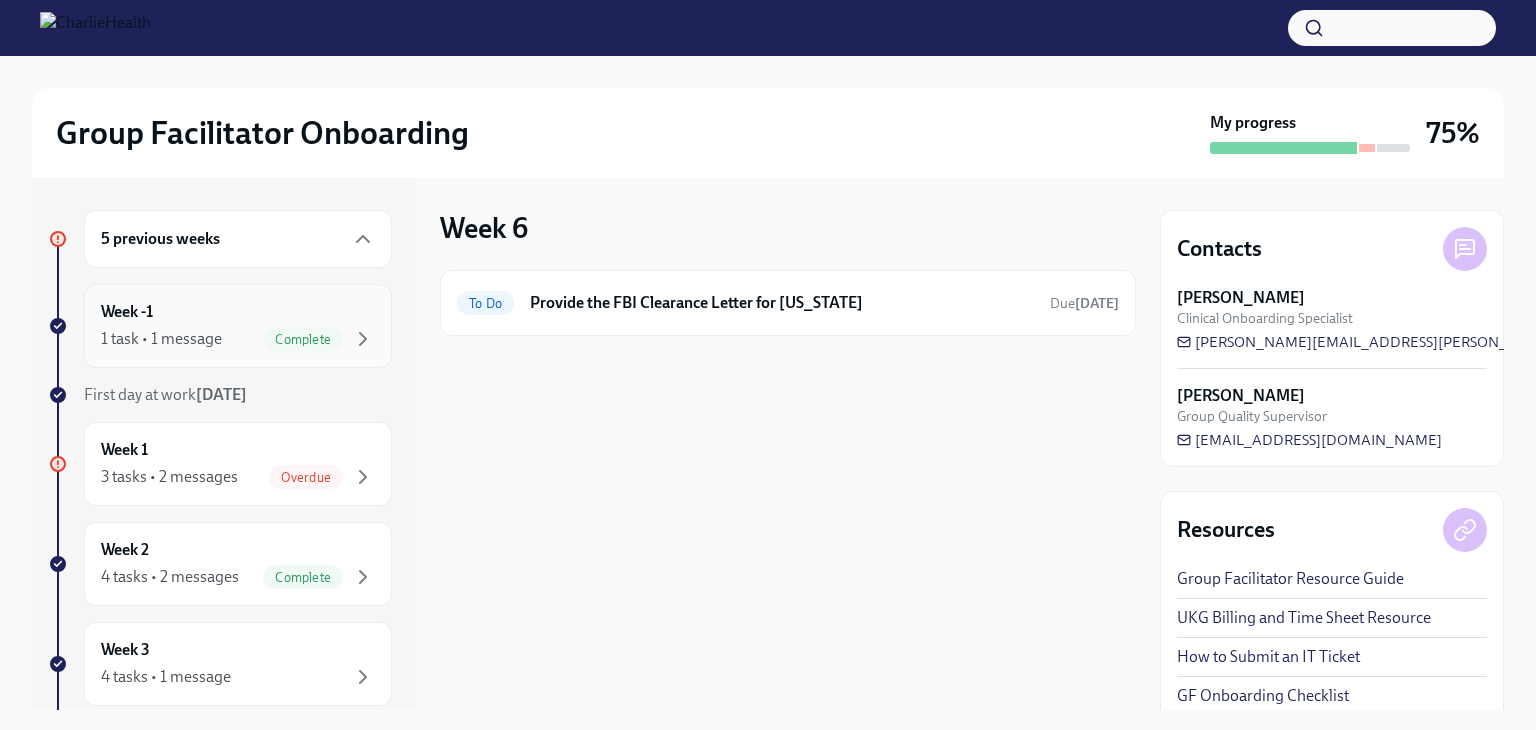 click on "1 task • 1 message Complete" at bounding box center (238, 339) 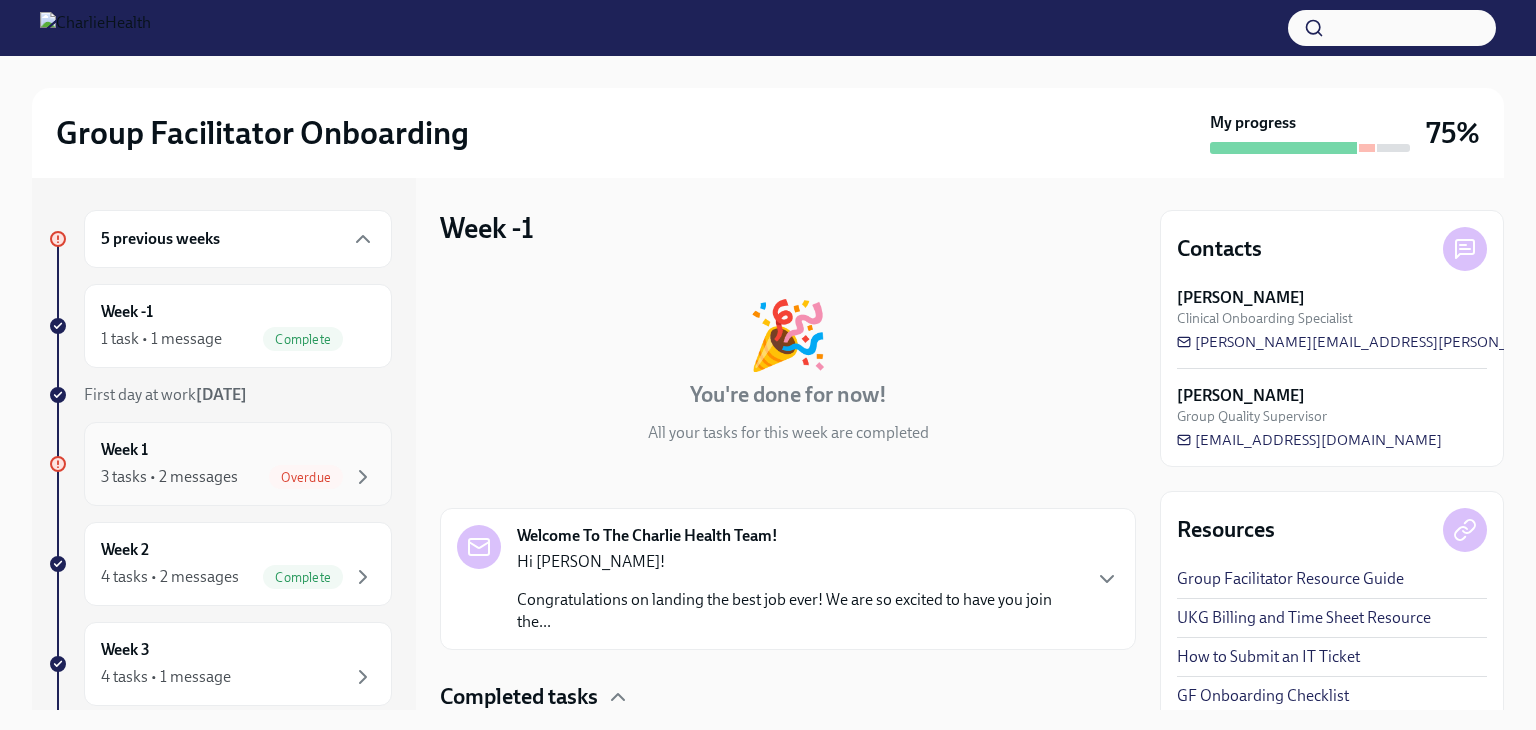 click on "Week 1 3 tasks • 2 messages Overdue" at bounding box center (238, 464) 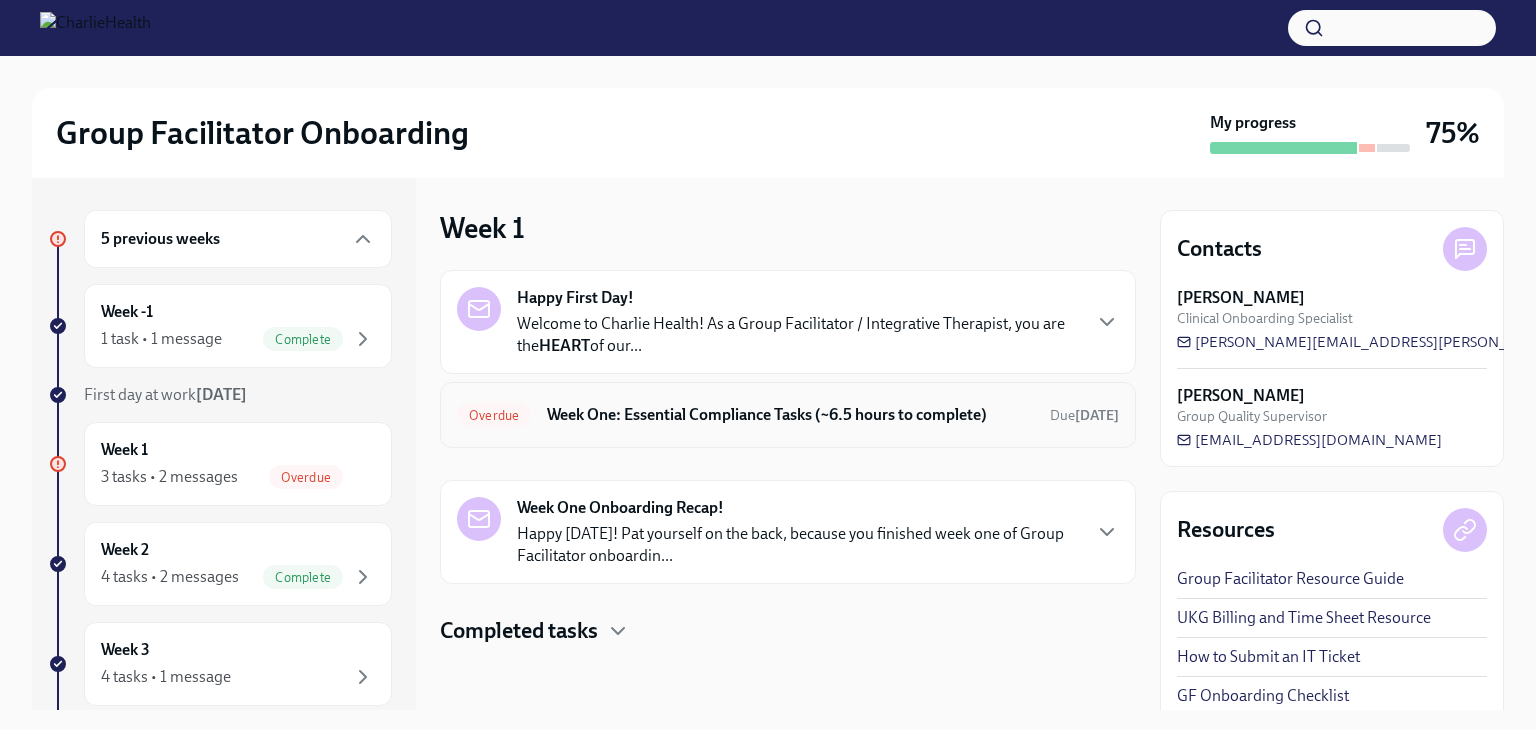 click on "Week One: Essential Compliance Tasks (~6.5 hours to complete)" at bounding box center (790, 415) 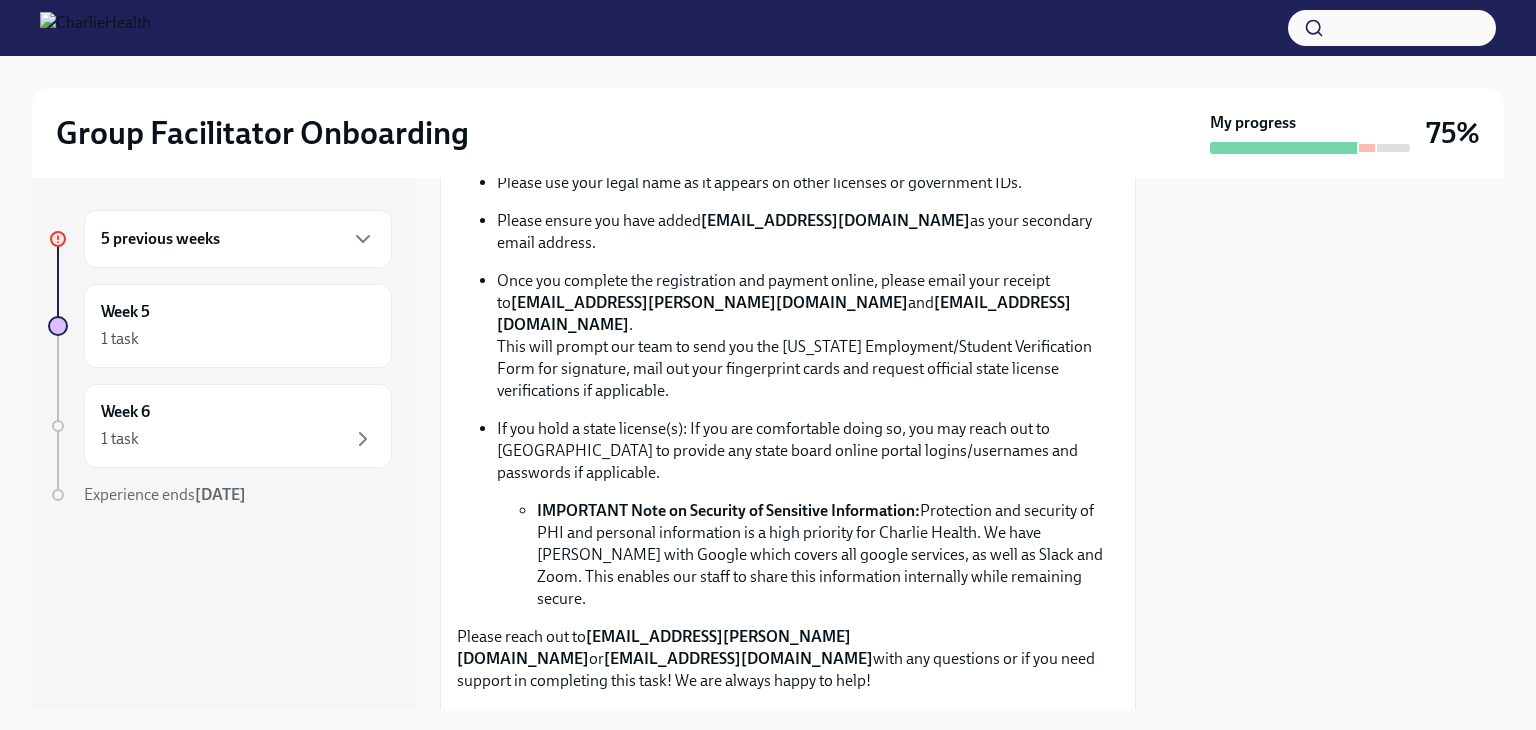 scroll, scrollTop: 1256, scrollLeft: 0, axis: vertical 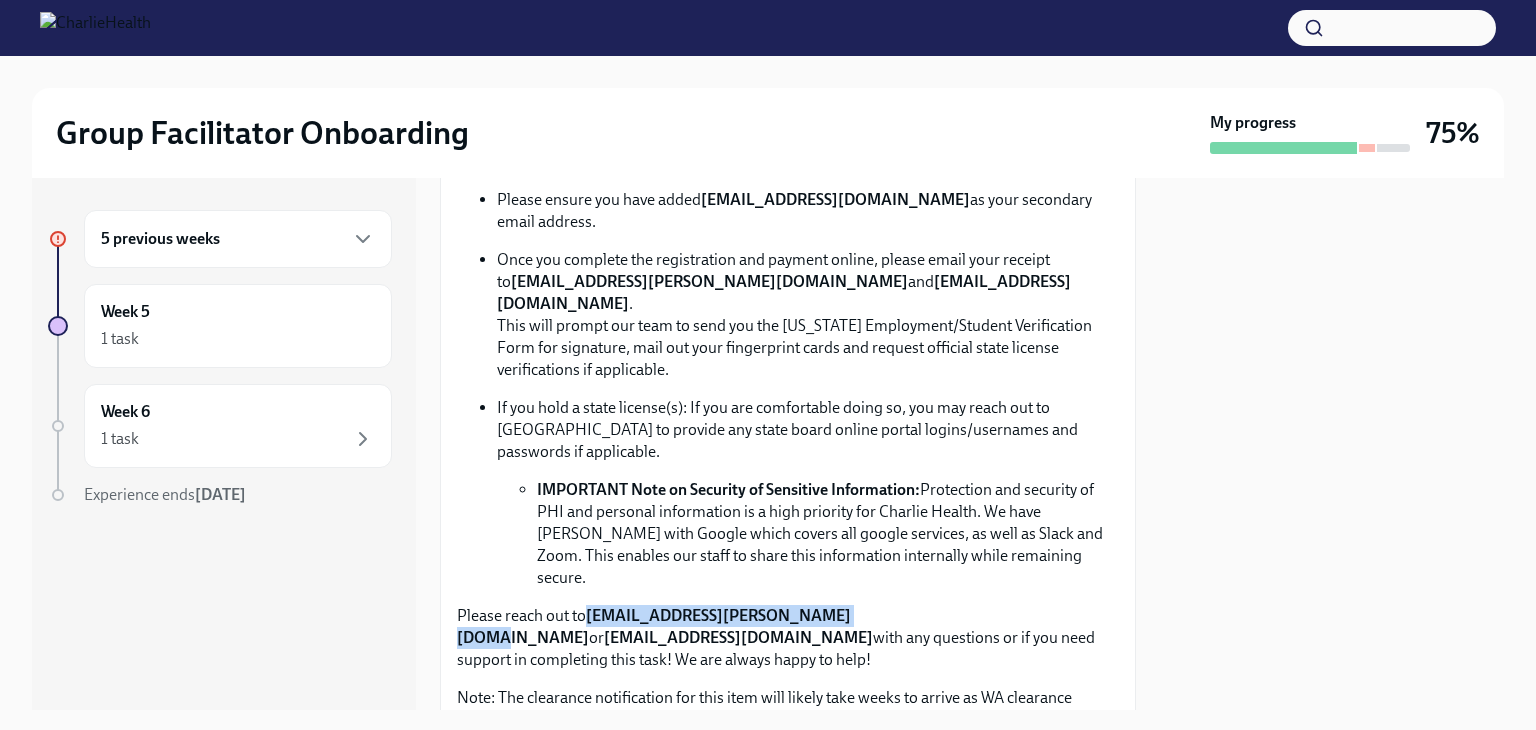 drag, startPoint x: 588, startPoint y: 563, endPoint x: 845, endPoint y: 553, distance: 257.1945 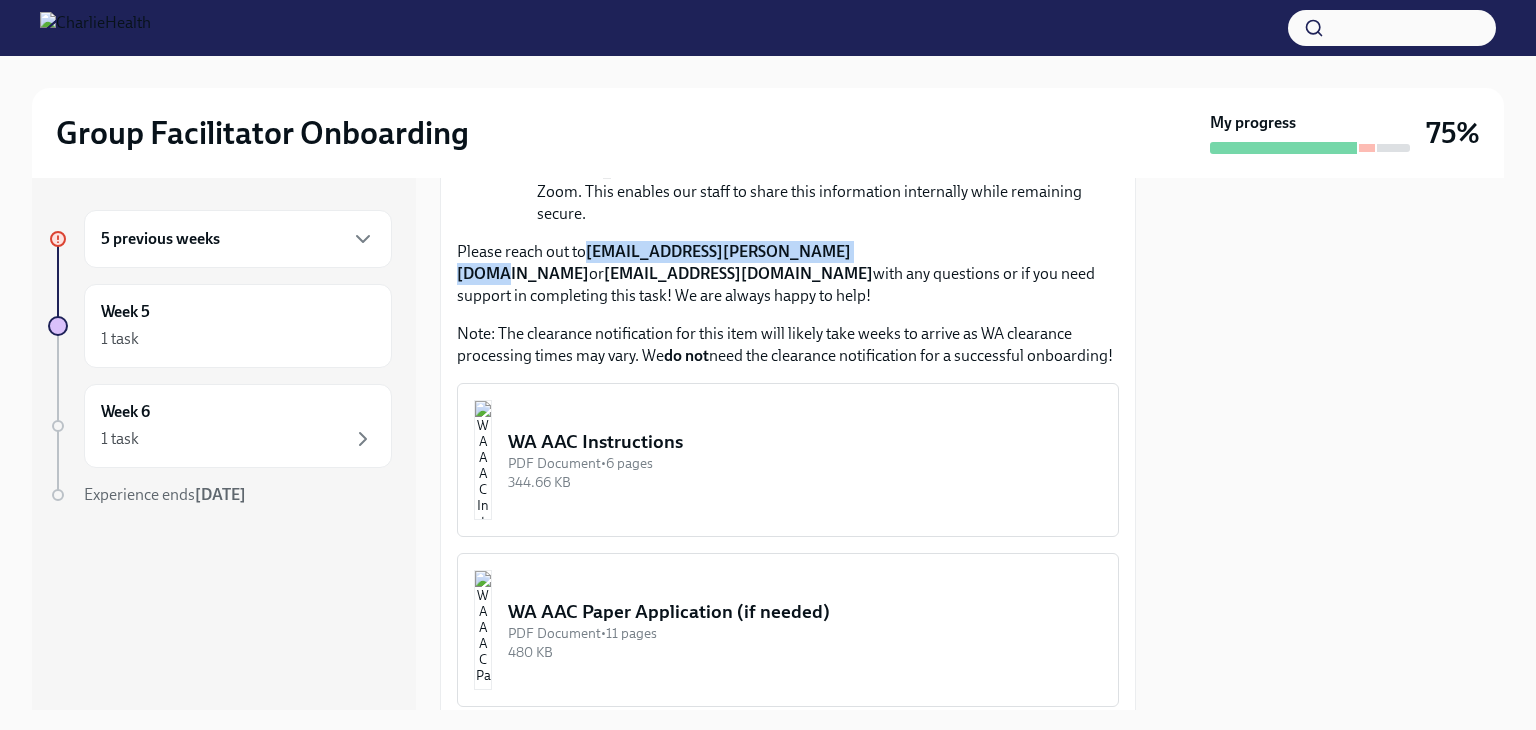 scroll, scrollTop: 1628, scrollLeft: 0, axis: vertical 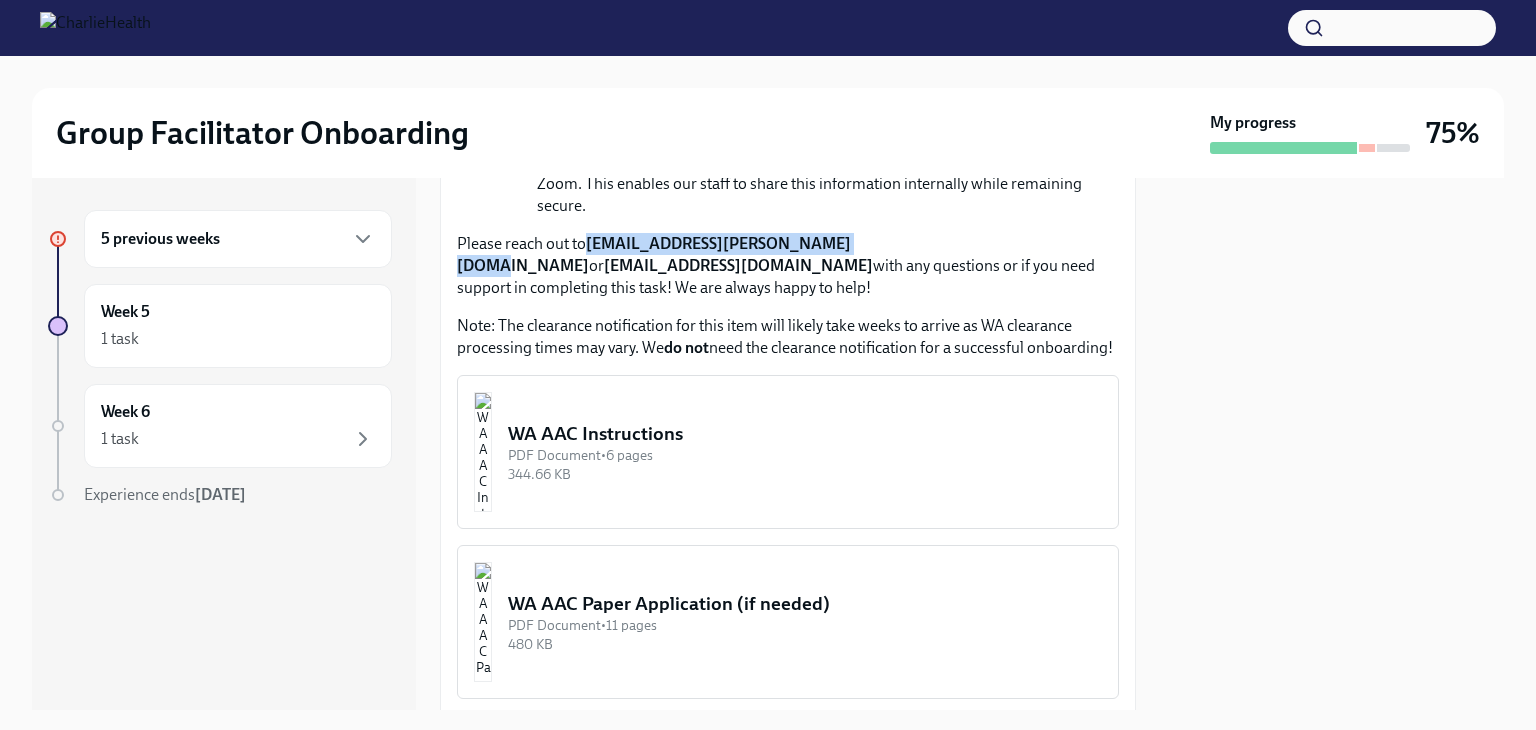 click on "WA AAC Instructions" at bounding box center (805, 434) 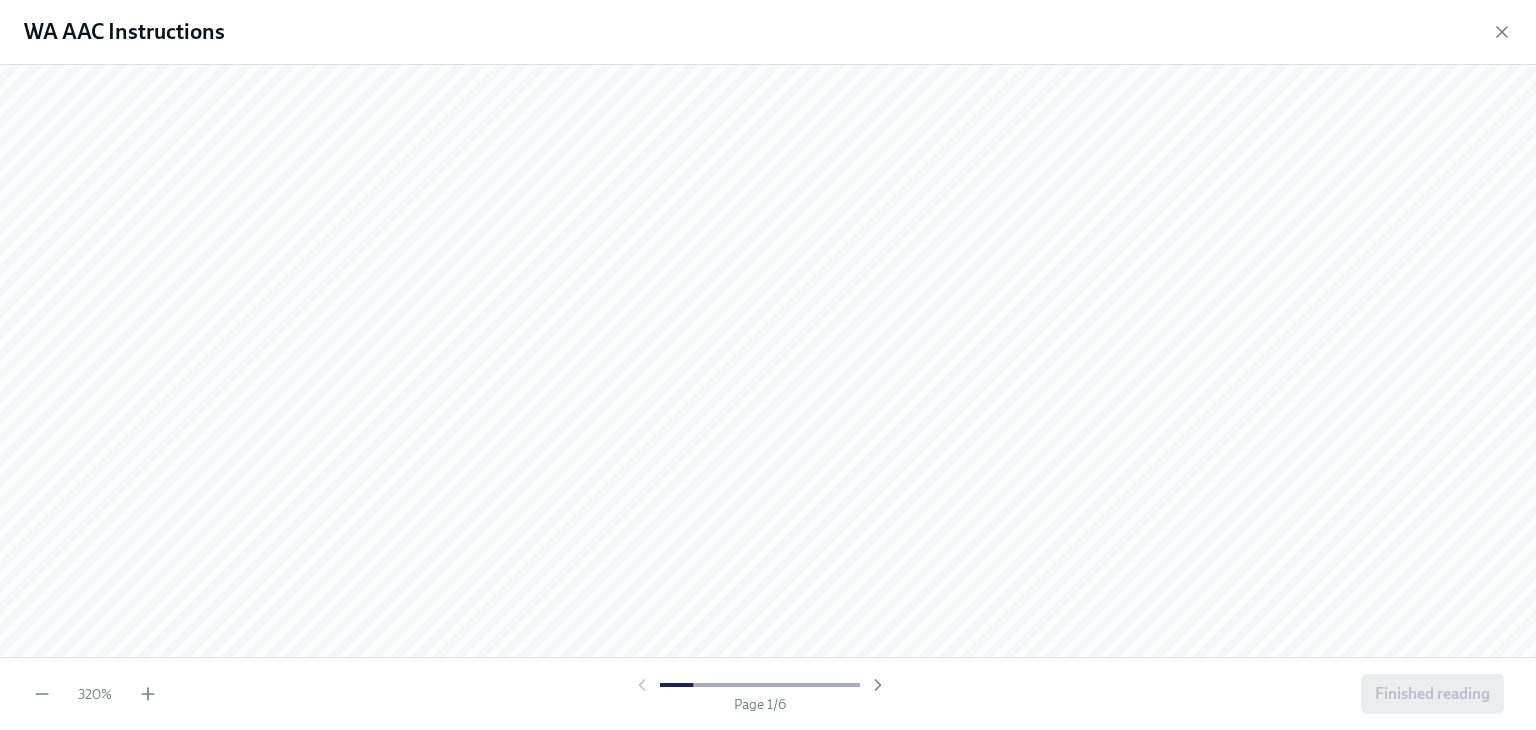 scroll, scrollTop: 464, scrollLeft: 0, axis: vertical 